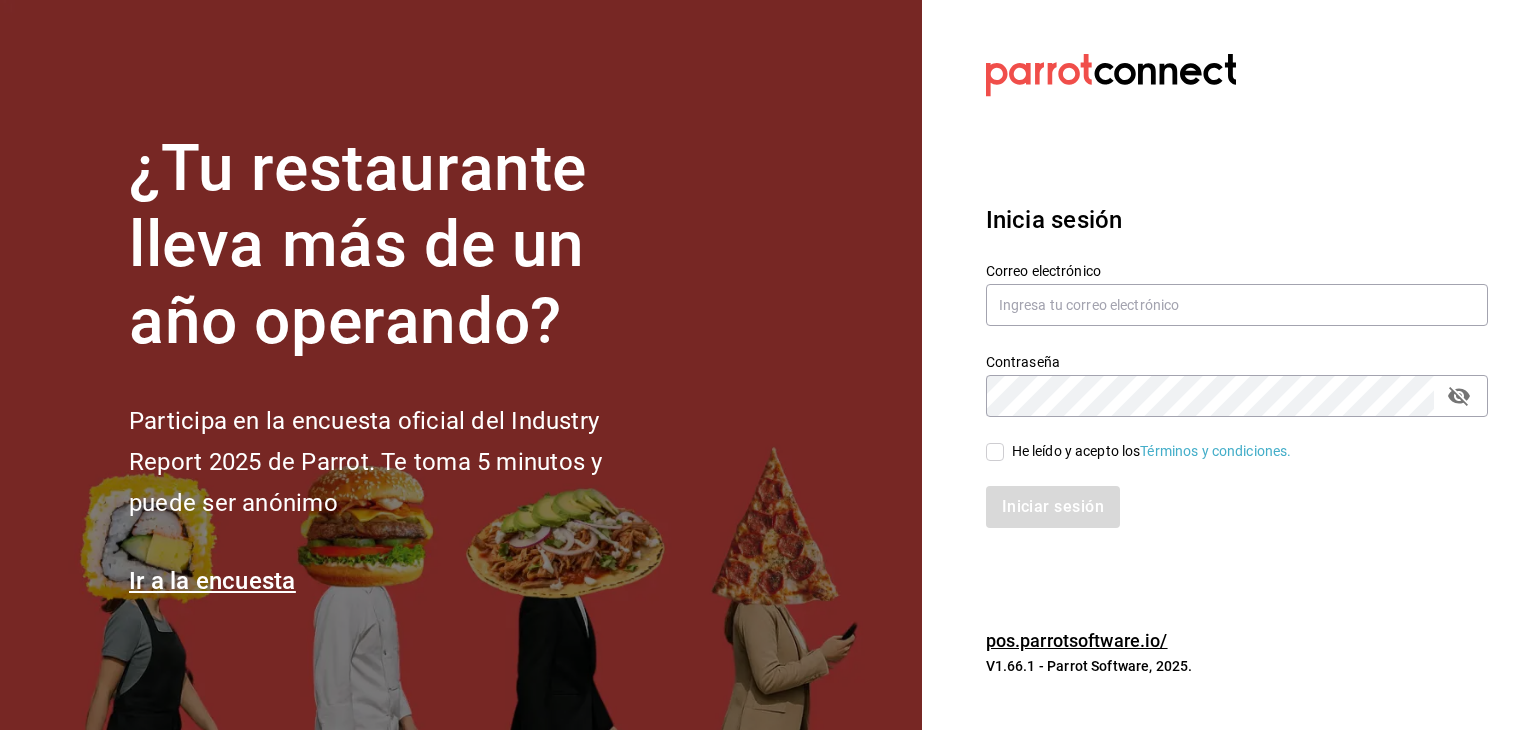 scroll, scrollTop: 0, scrollLeft: 0, axis: both 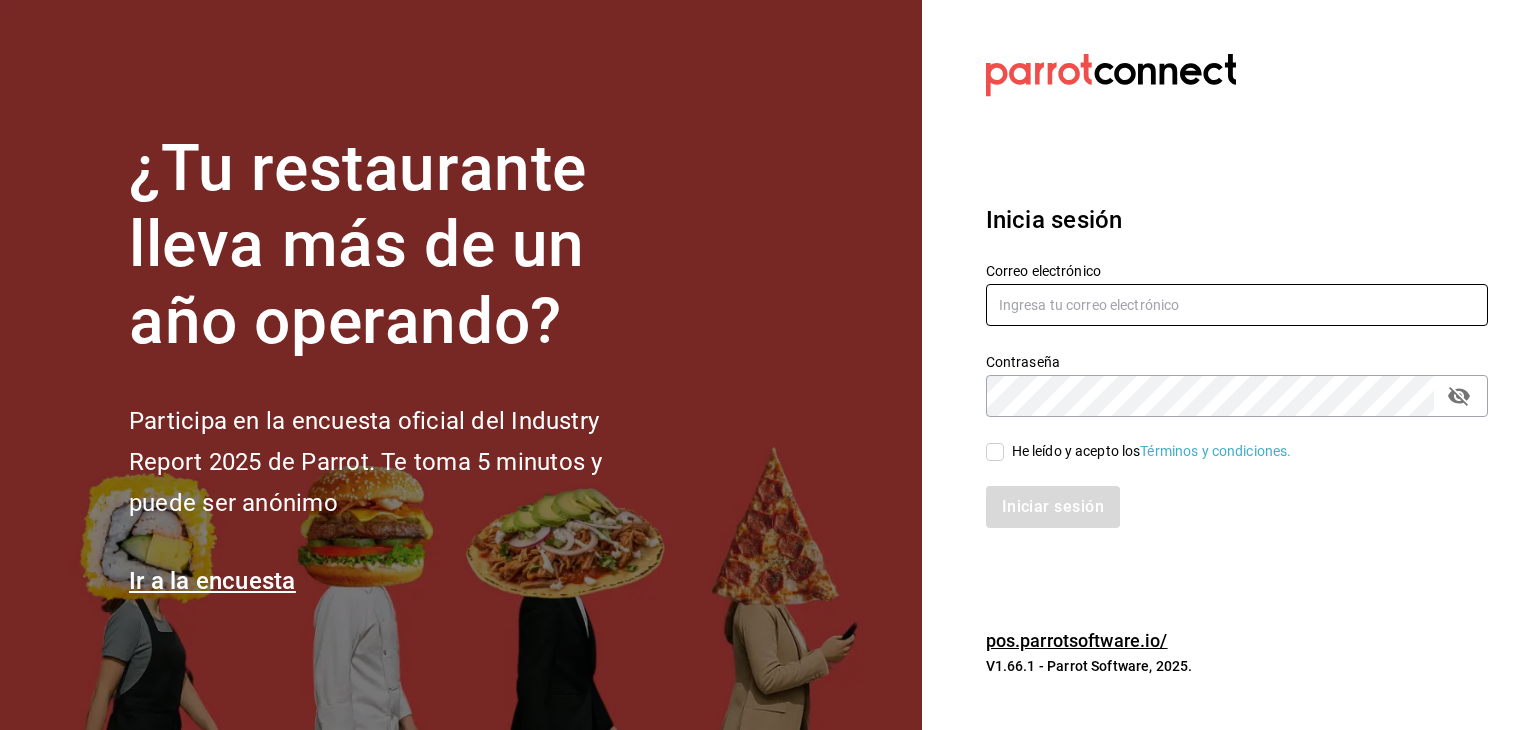 click at bounding box center [1237, 305] 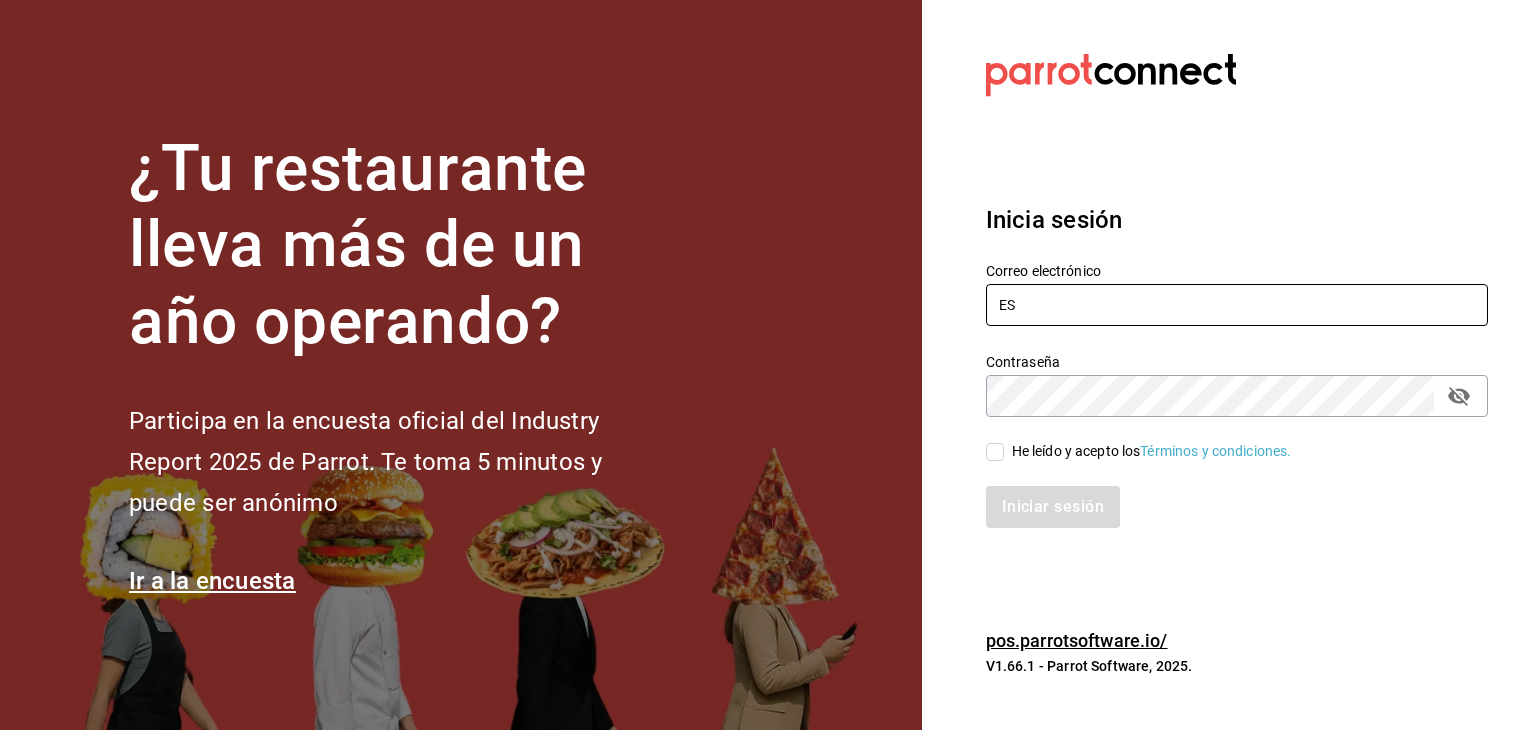 type on "E" 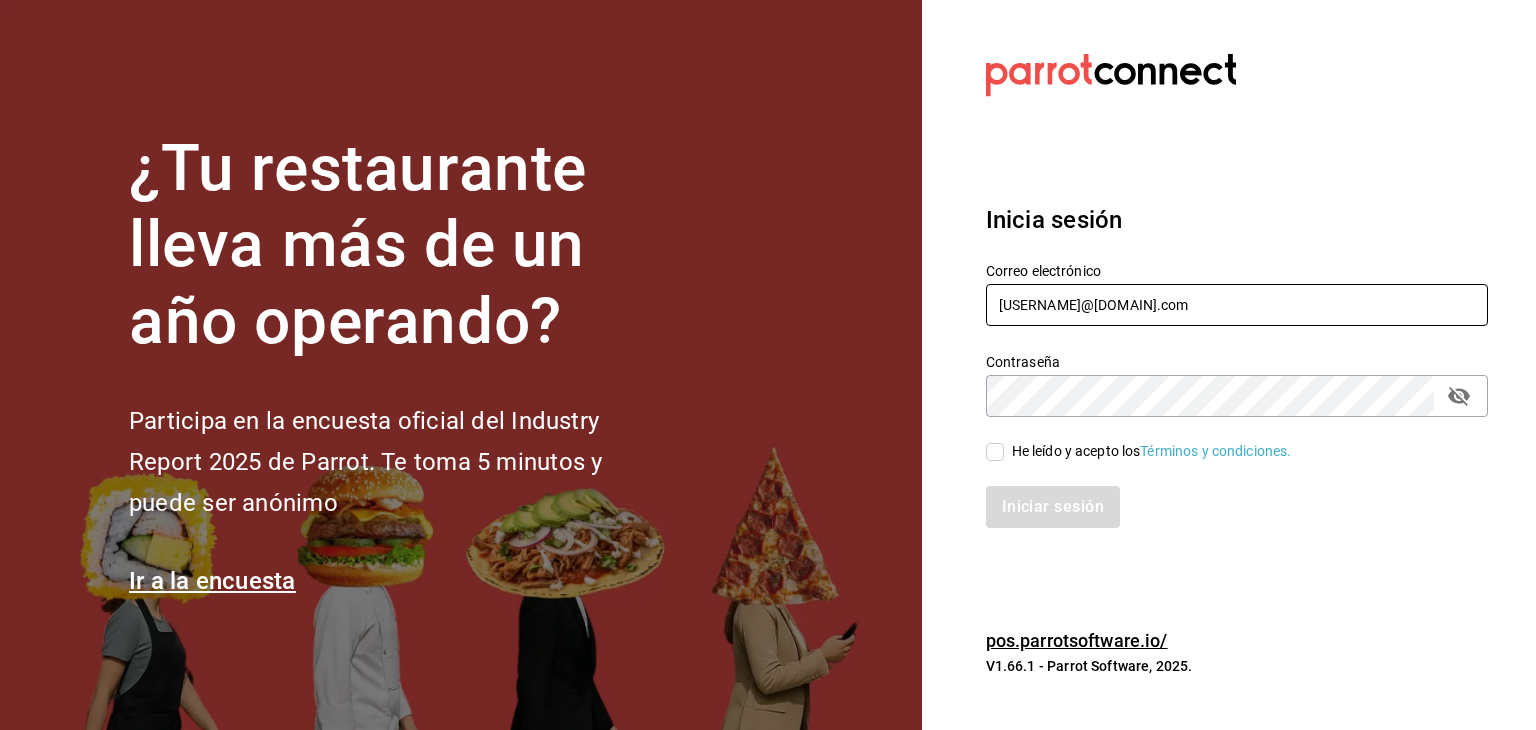 type on "[USERNAME]@[DOMAIN].com" 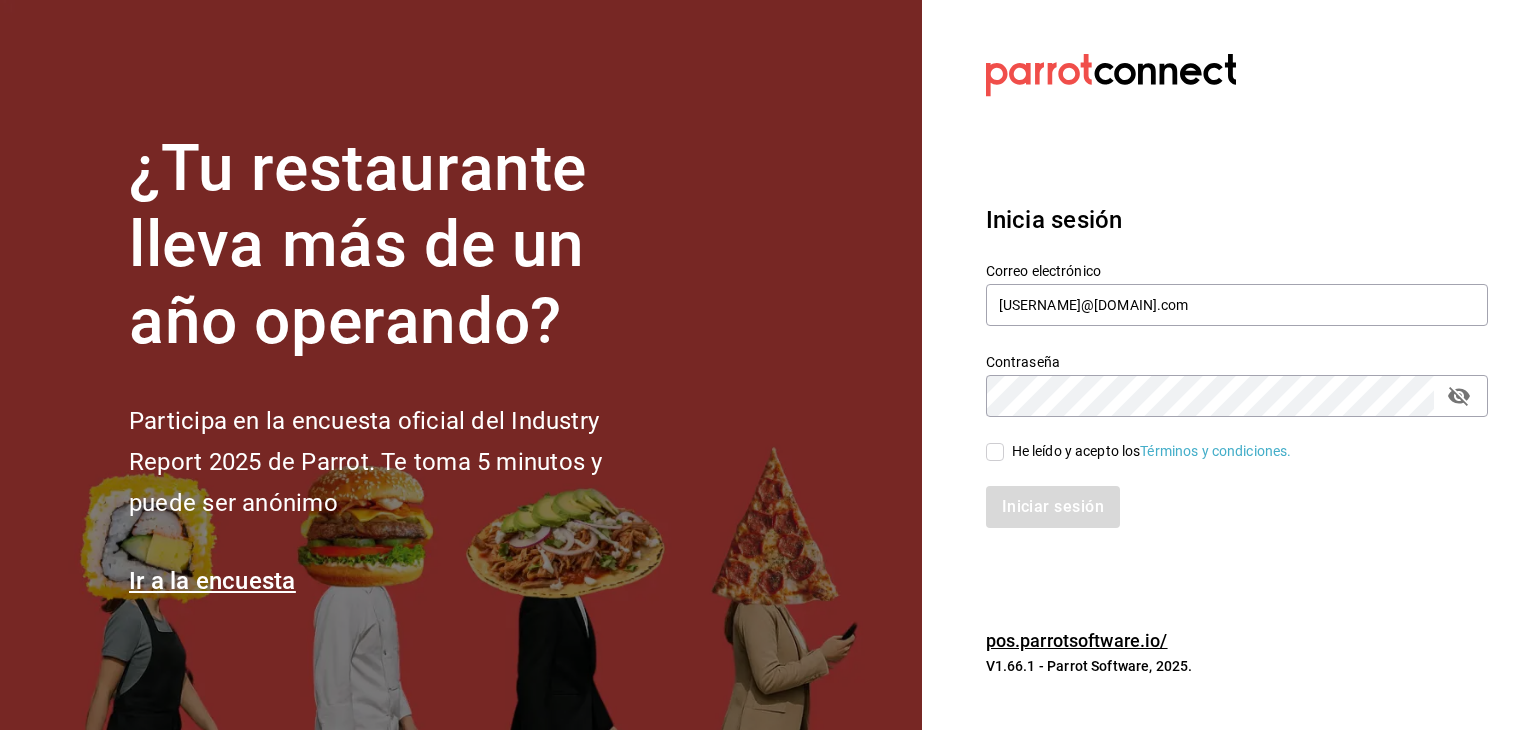 click on "He leído y acepto los  Términos y condiciones." at bounding box center [995, 452] 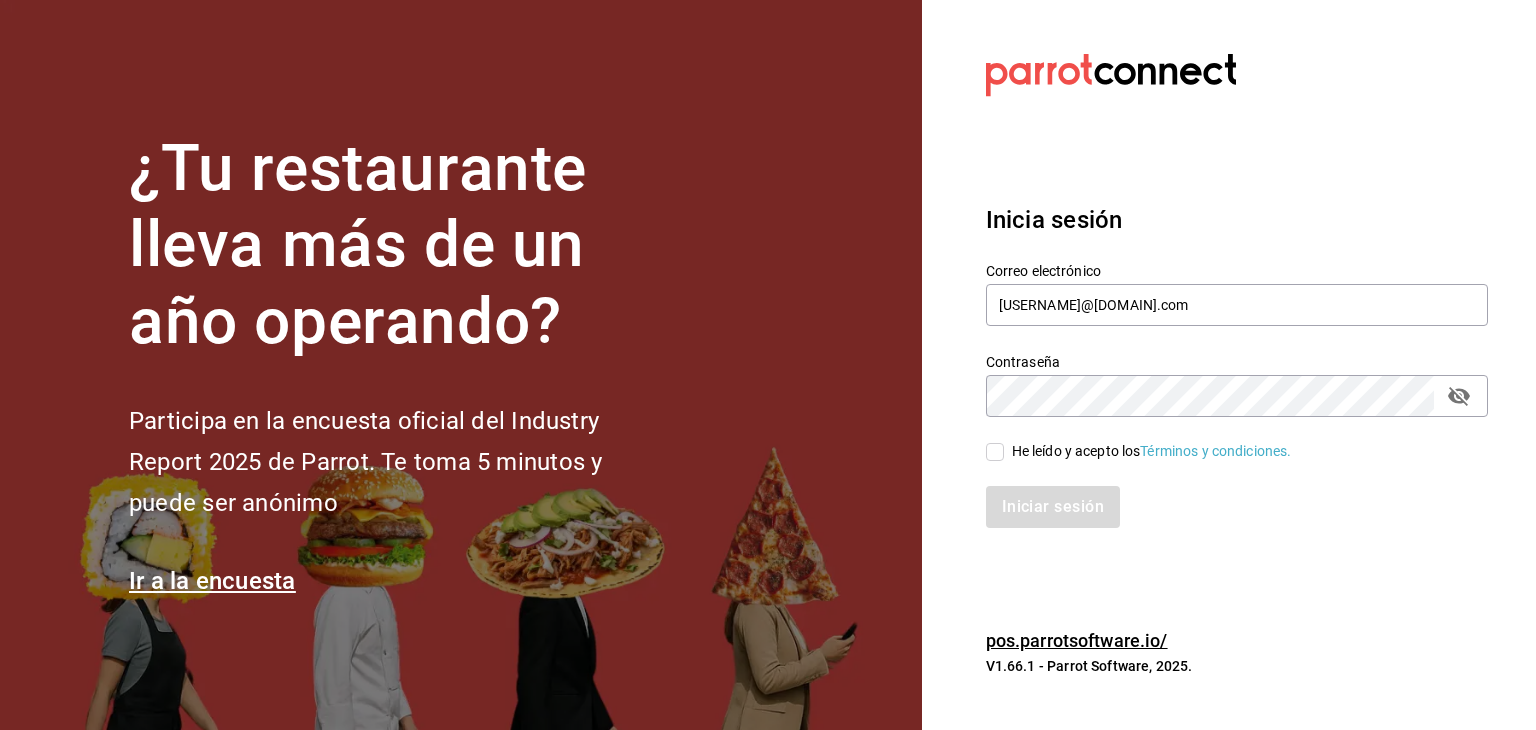 checkbox on "true" 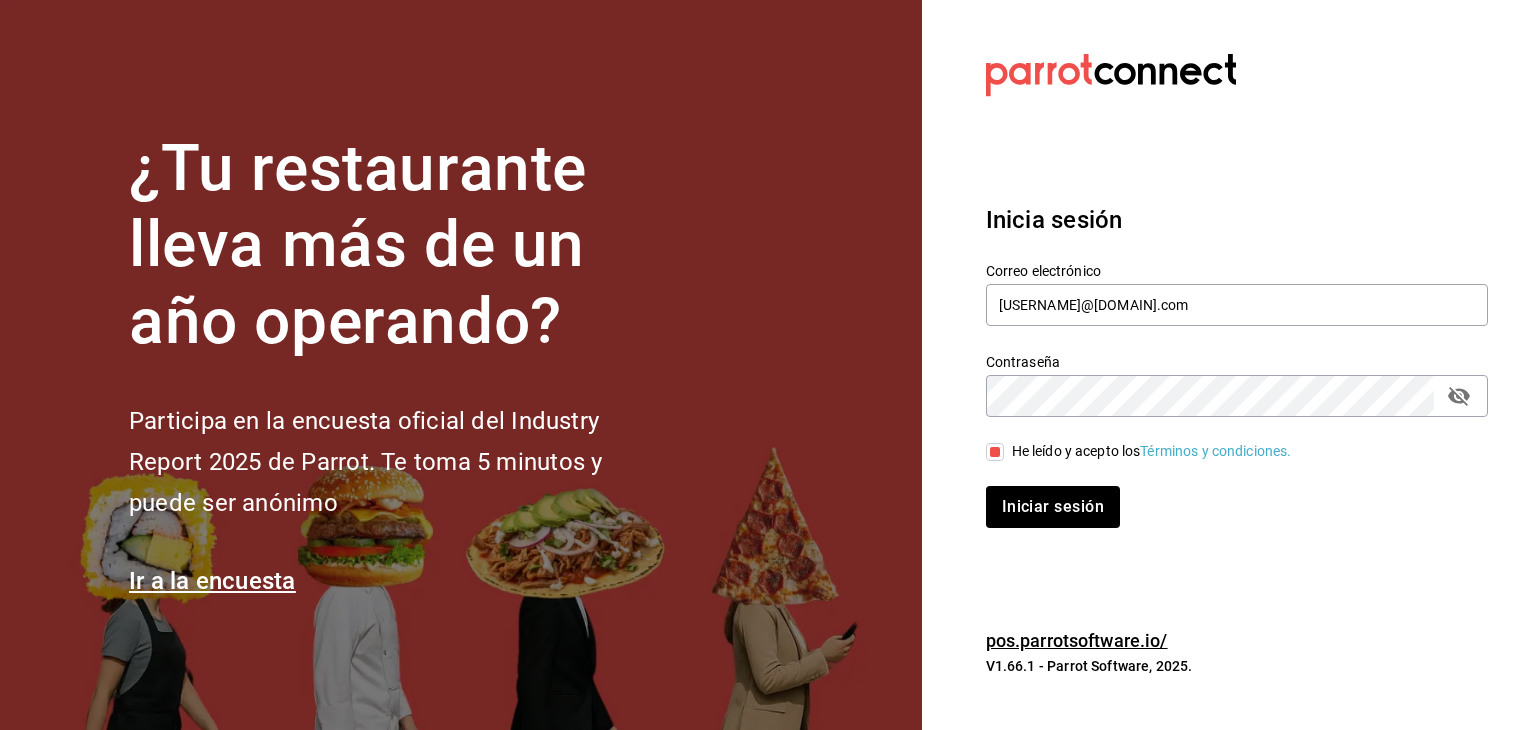 click on "Iniciar sesión" at bounding box center [1053, 507] 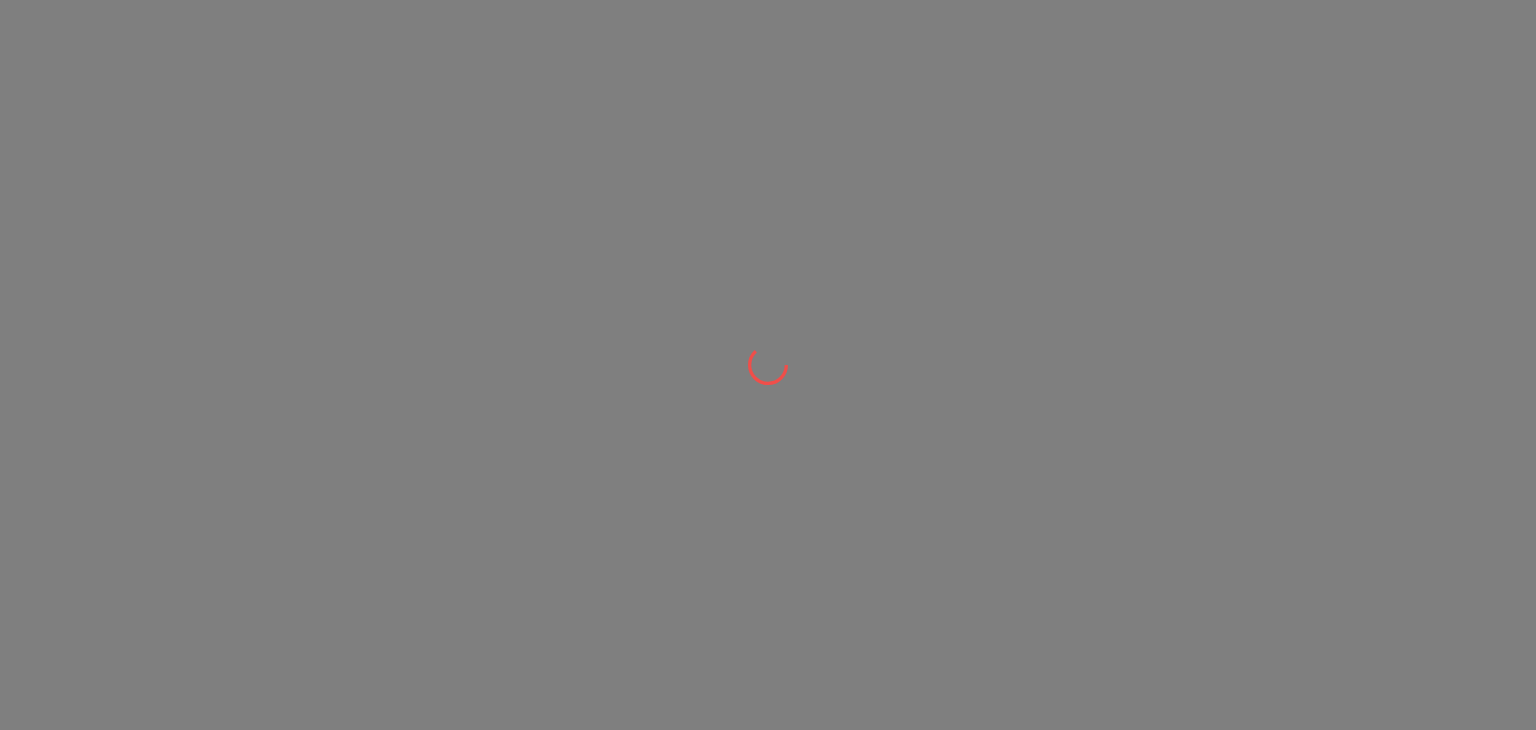 scroll, scrollTop: 0, scrollLeft: 0, axis: both 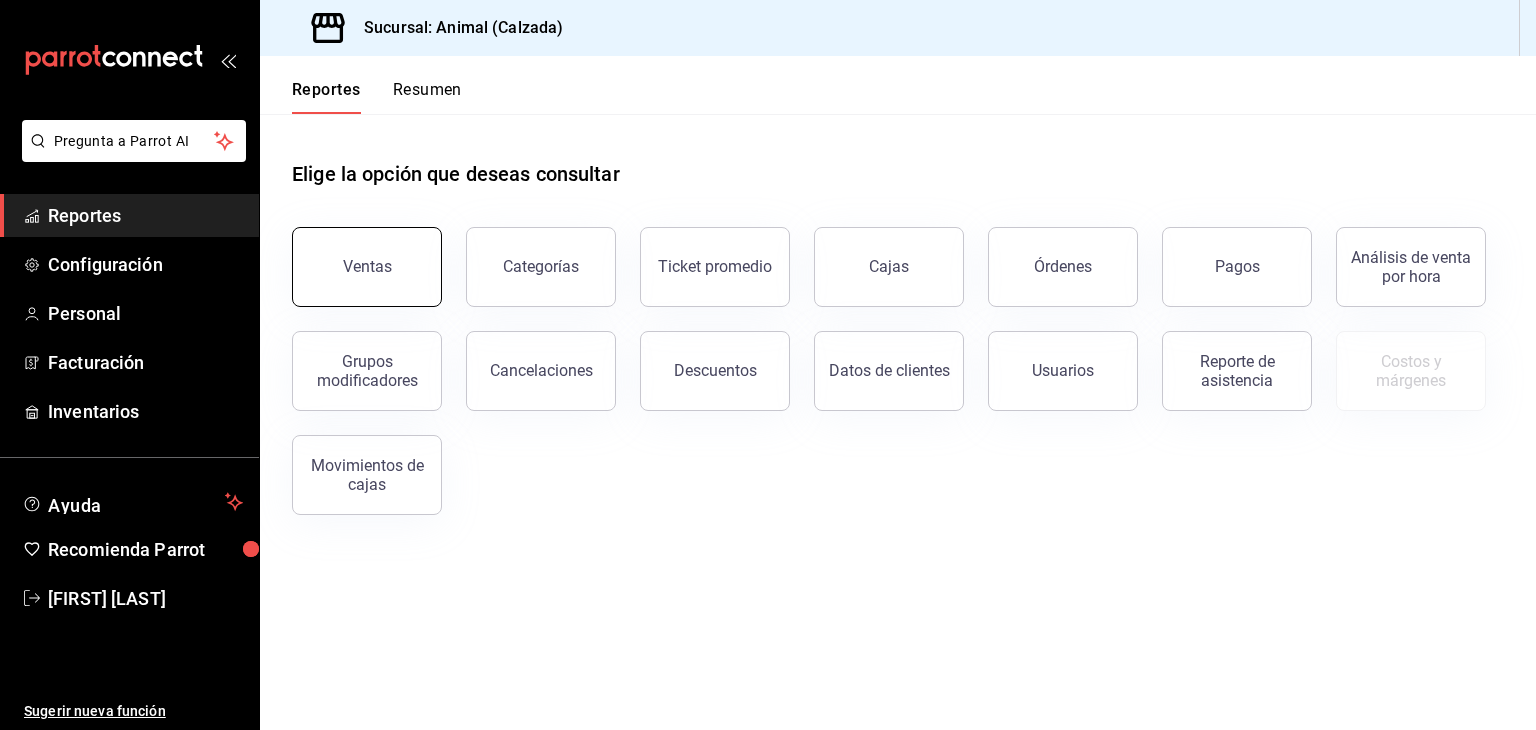 click on "Ventas" at bounding box center [367, 267] 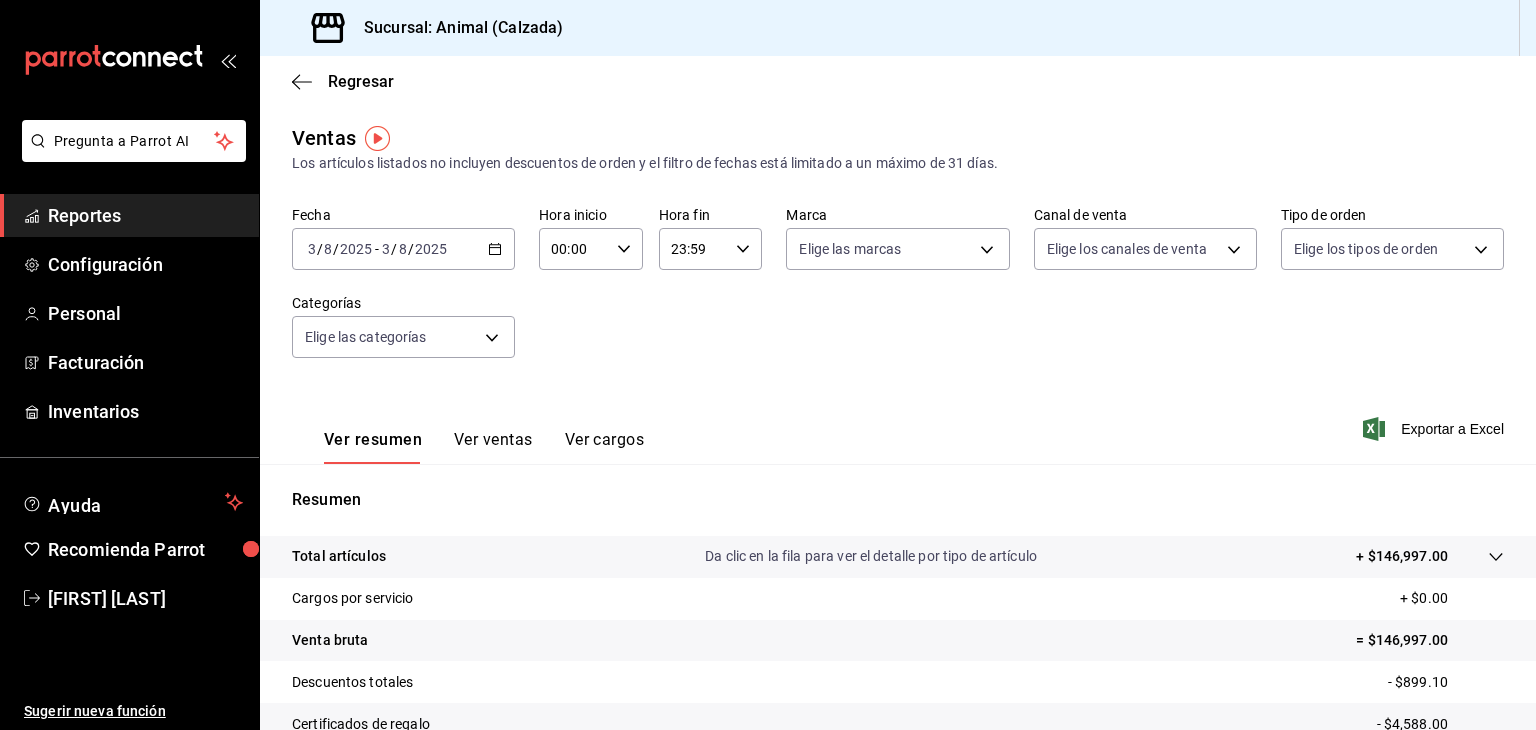 click 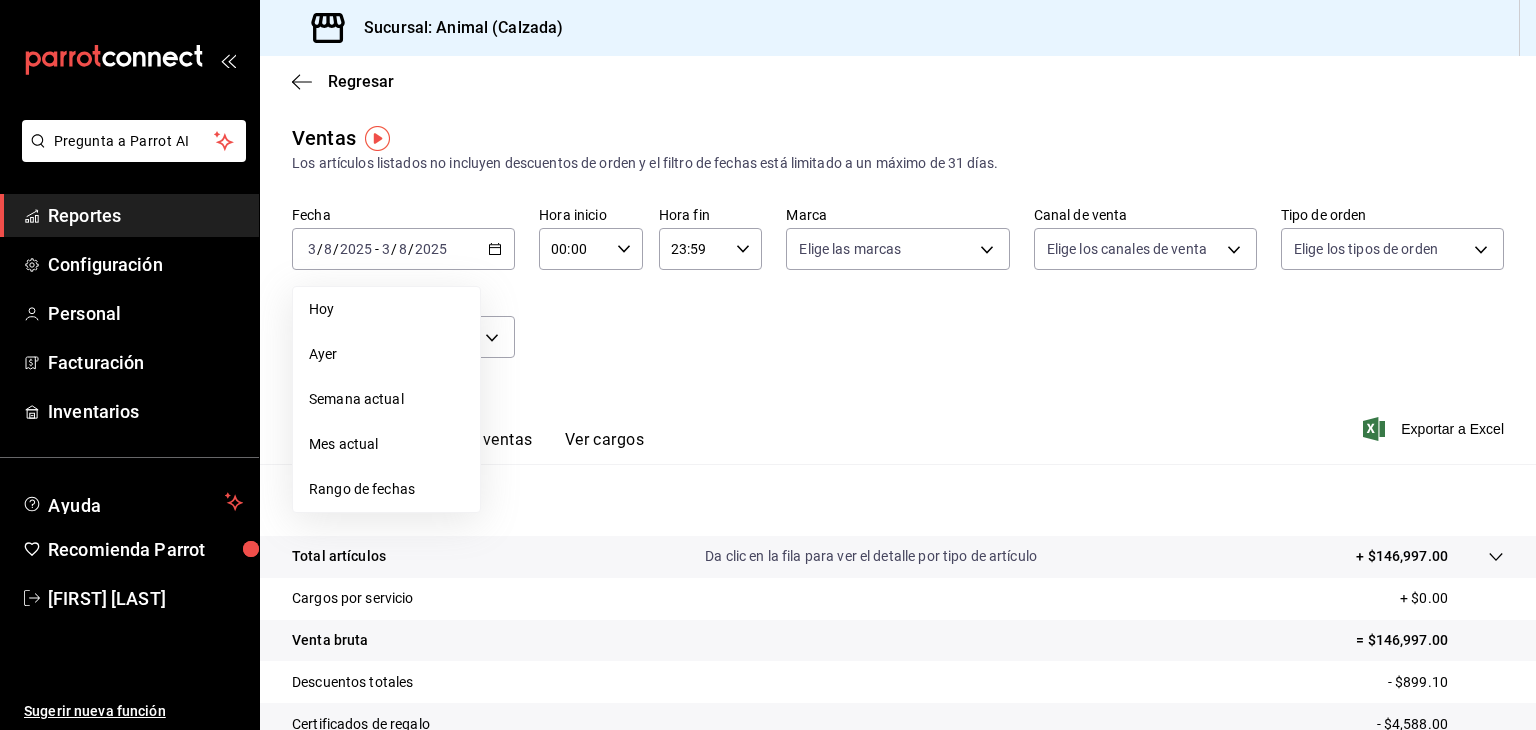 click on "Rango de fechas" at bounding box center (386, 489) 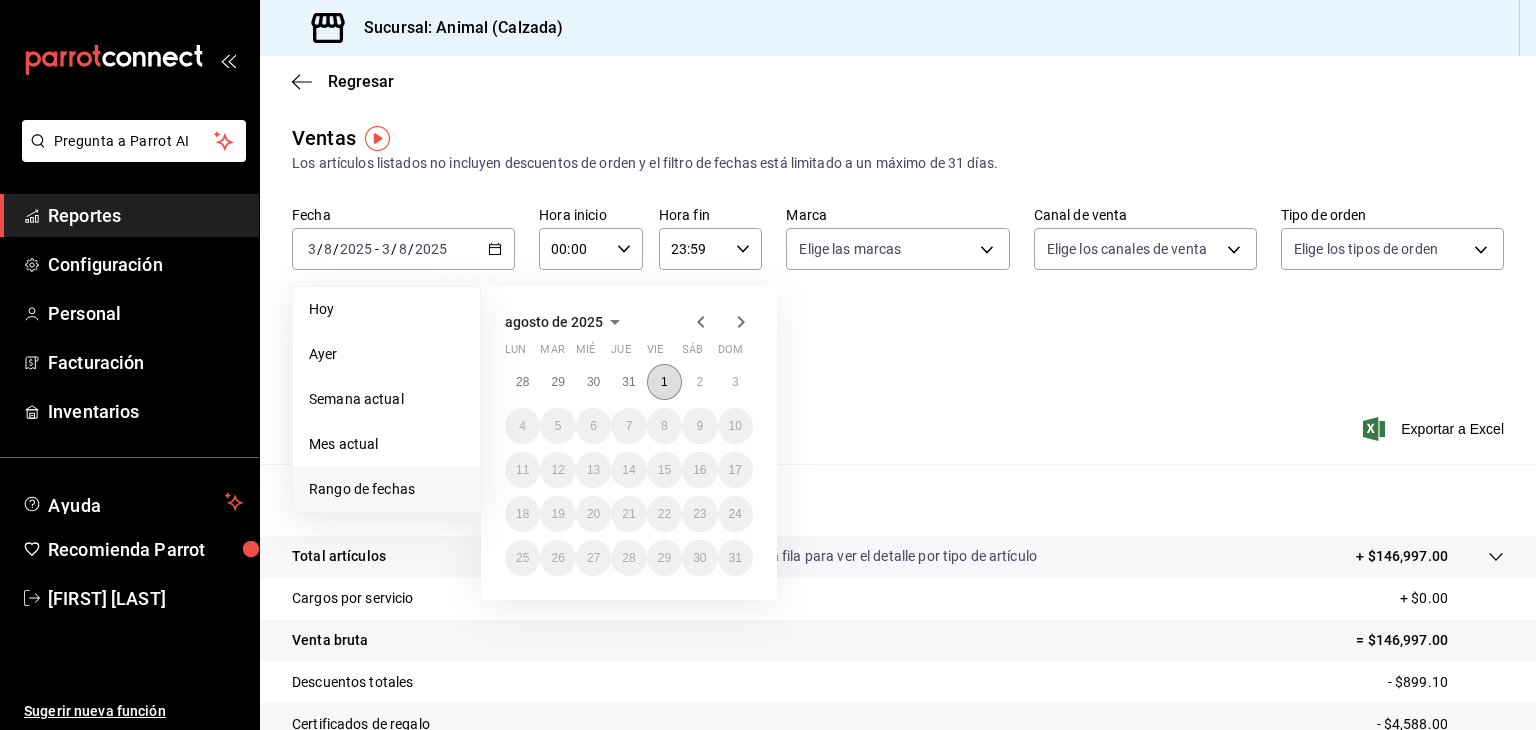 click on "1" at bounding box center (664, 382) 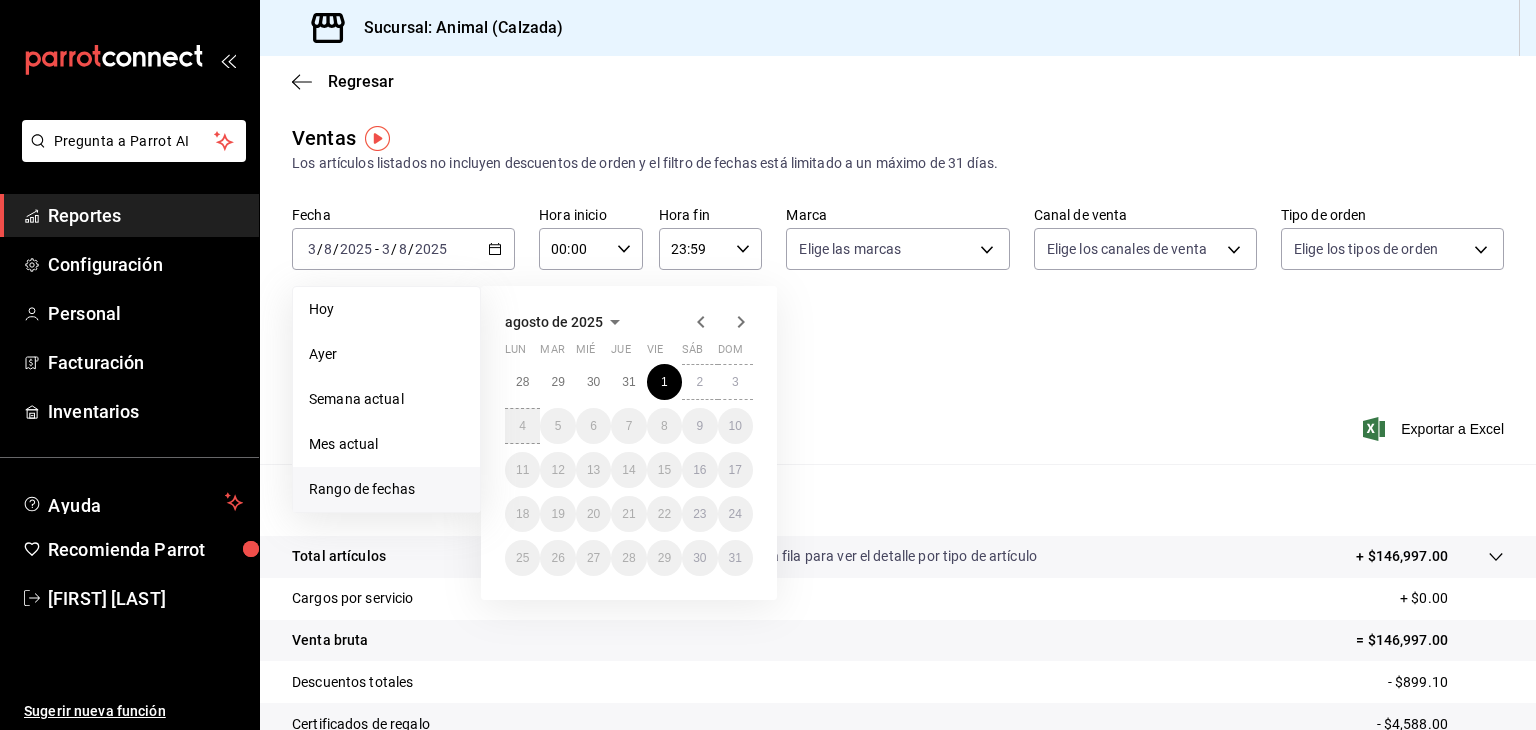 click on "28 29 30 31 1 2 3 4 5 6 7 8 9 10 11 12 13 14 15 16 17 18 19 20 21 22 23 24 25 26 27 28 29 30 31" at bounding box center [629, 470] 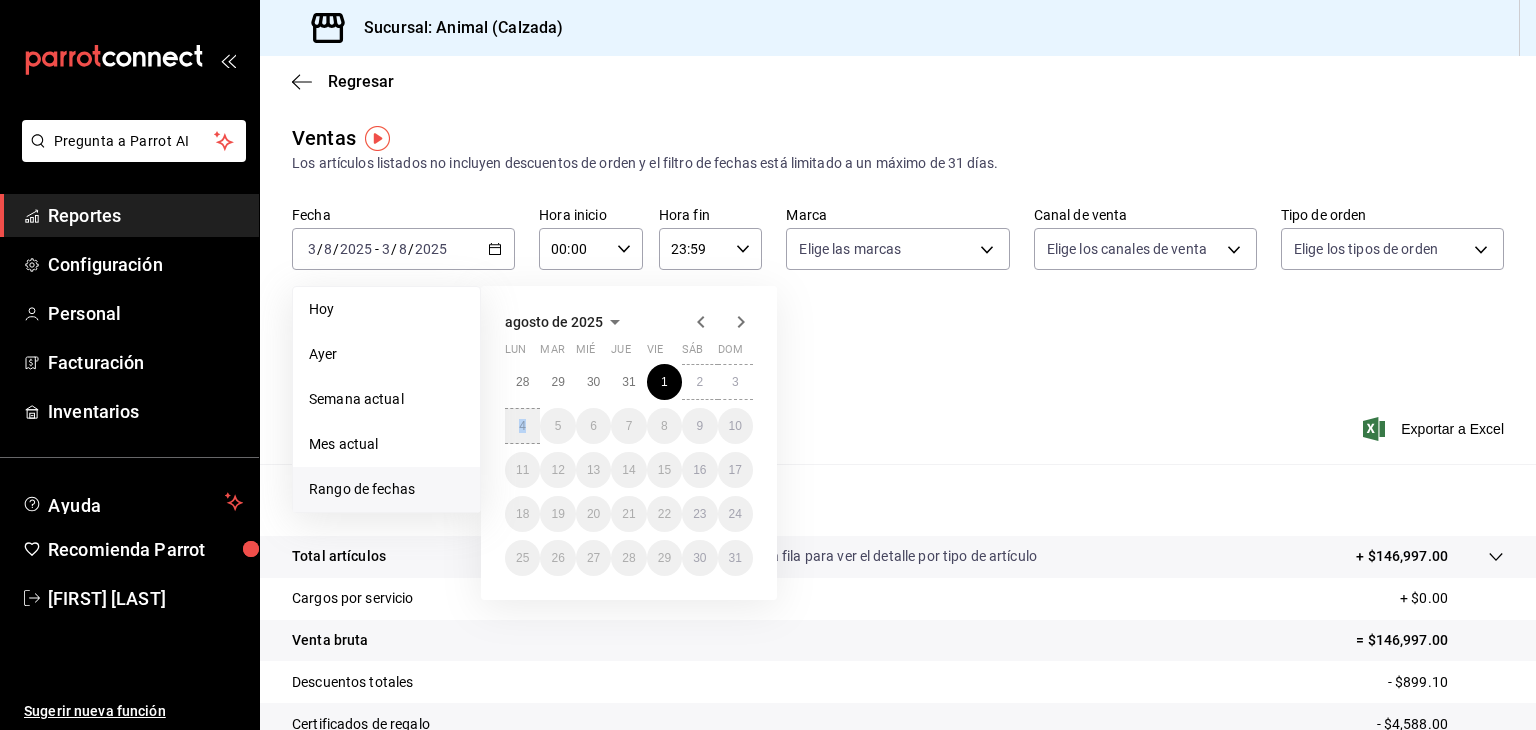 drag, startPoint x: 517, startPoint y: 405, endPoint x: 539, endPoint y: 402, distance: 22.203604 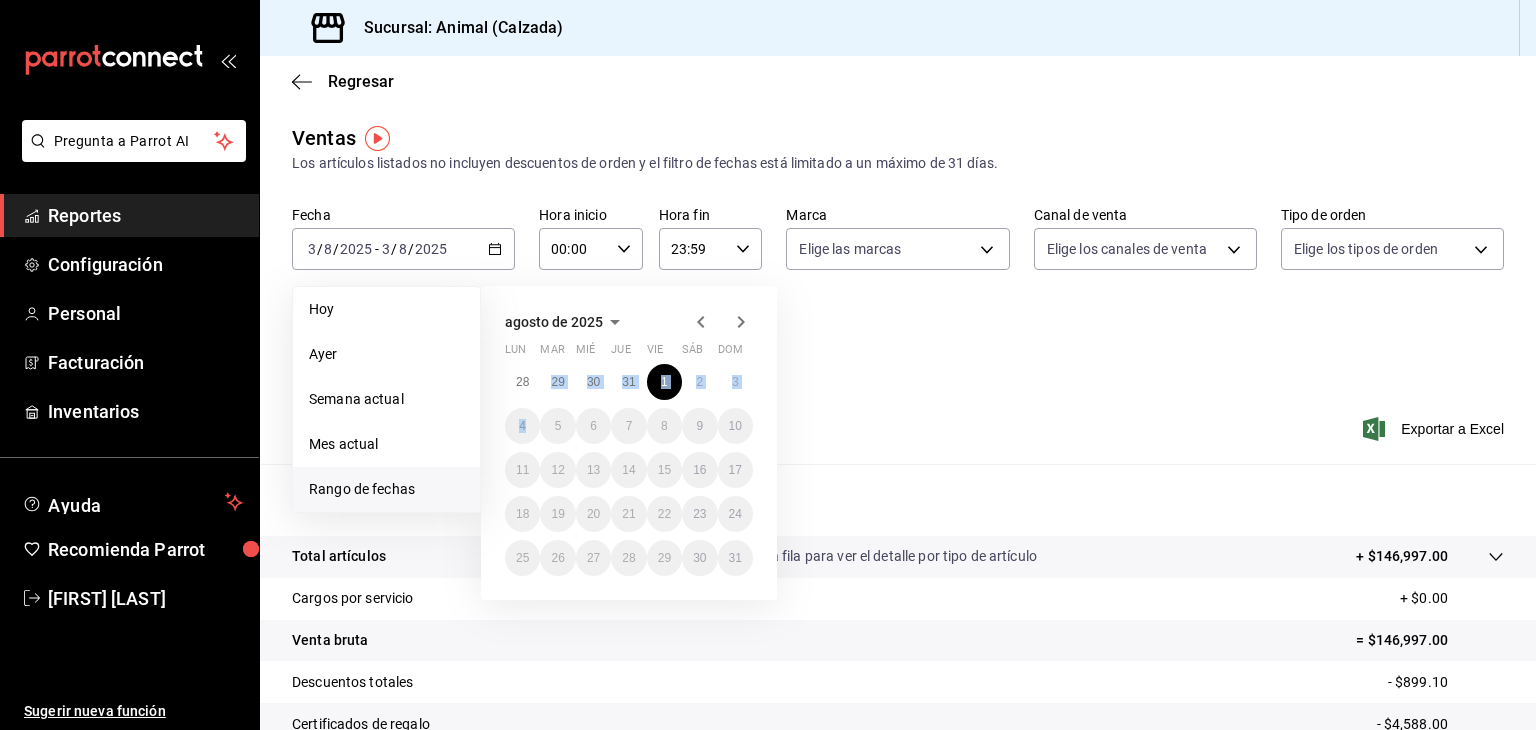 click on "agosto de 2025 lun mar mié jue vie sáb dom 28 29 30 31 1 2 3 4 5 6 7 8 9 10 11 12 13 14 15 16 17 18 19 20 21 22 23 24 25 26 27 28 29 30 31" at bounding box center (656, 435) 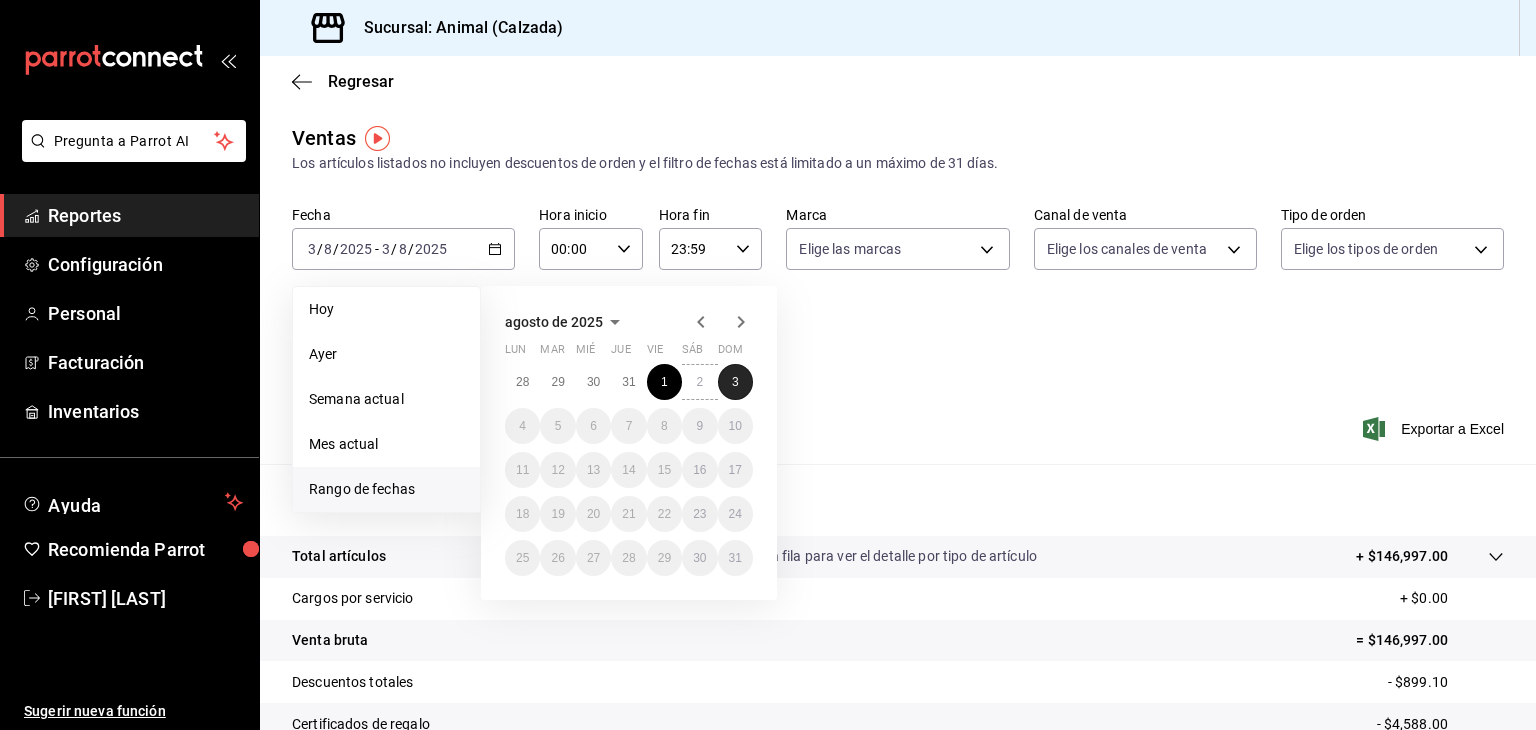 click on "3" at bounding box center (735, 382) 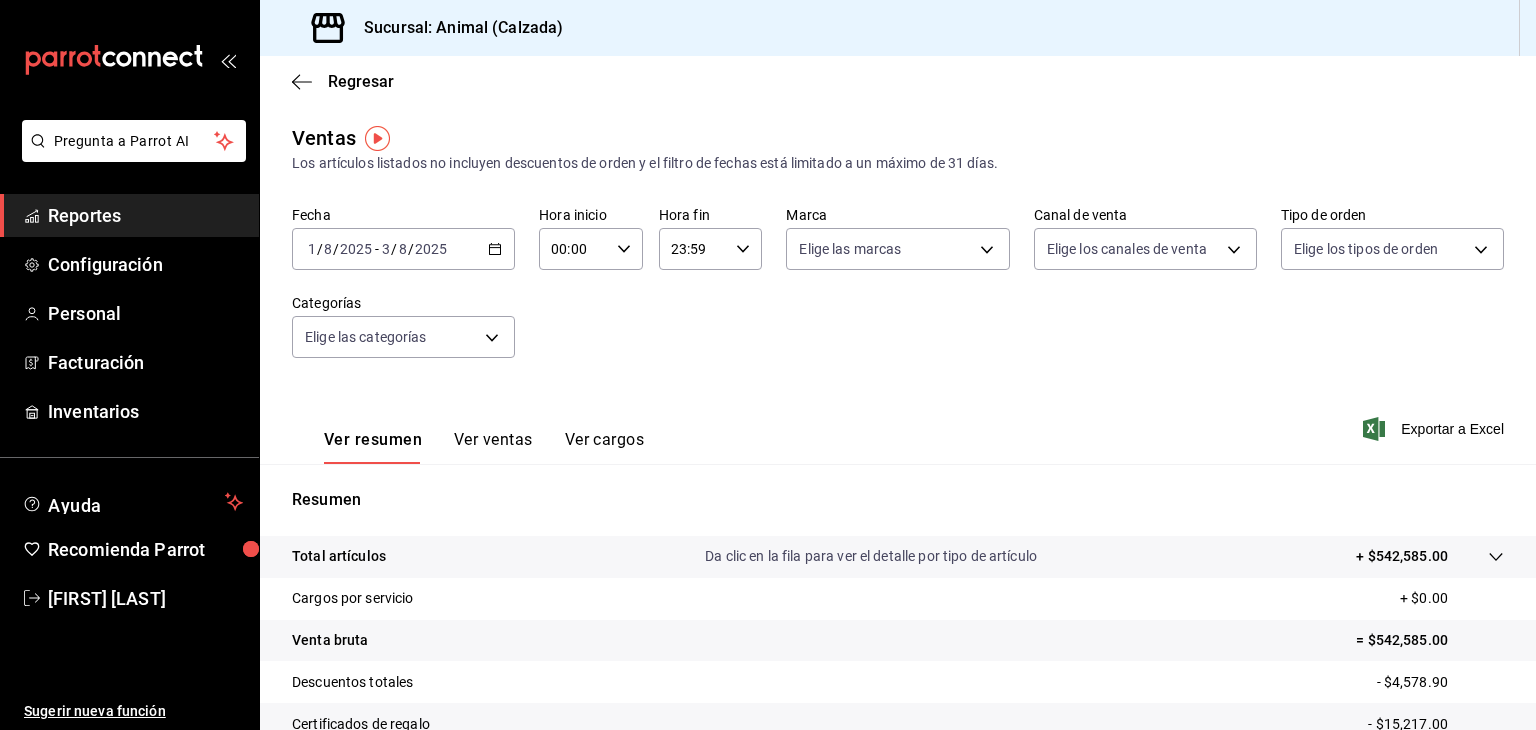 click on "2025-08-01 1 / 8 / 2025 - 2025-08-03 3 / 8 / 2025" at bounding box center (403, 249) 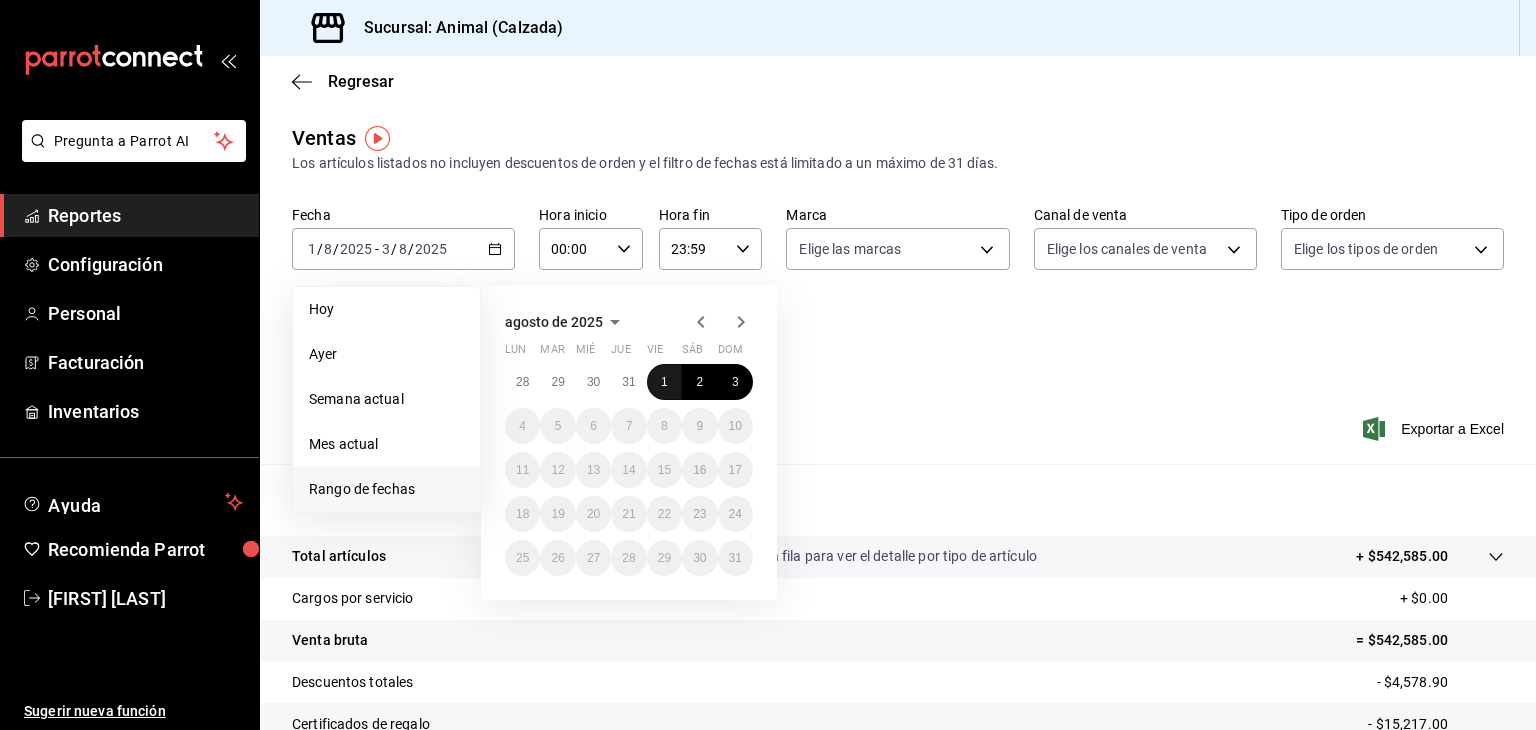 click on "28 29 30 31 1 2 3 4 5 6 7 8 9 10 11 12 13 14 15 16 17 18 19 20 21 22 23 24 25 26 27 28 29 30 31" at bounding box center [629, 470] 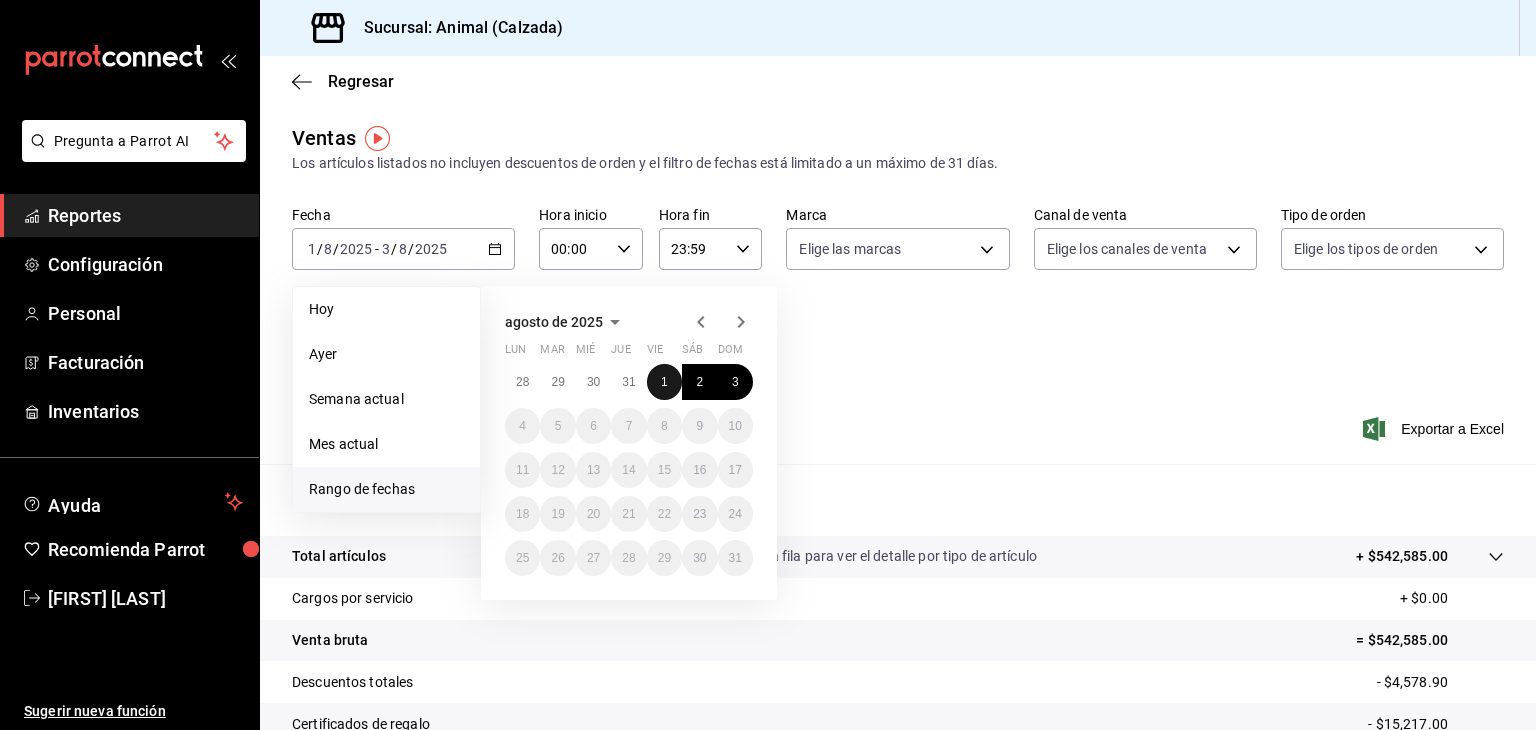 click on "1" at bounding box center [664, 382] 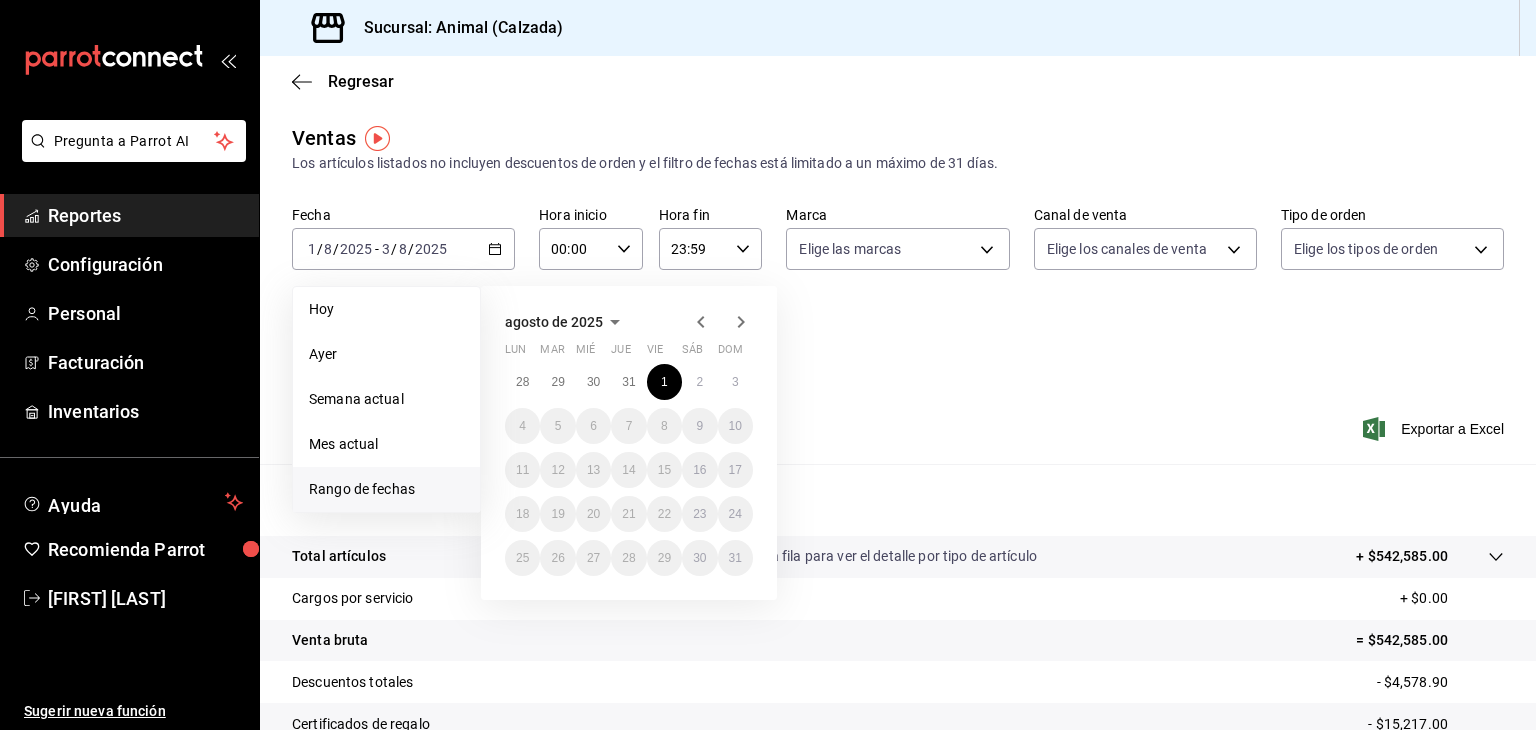 drag, startPoint x: 517, startPoint y: 435, endPoint x: 501, endPoint y: 419, distance: 22.627417 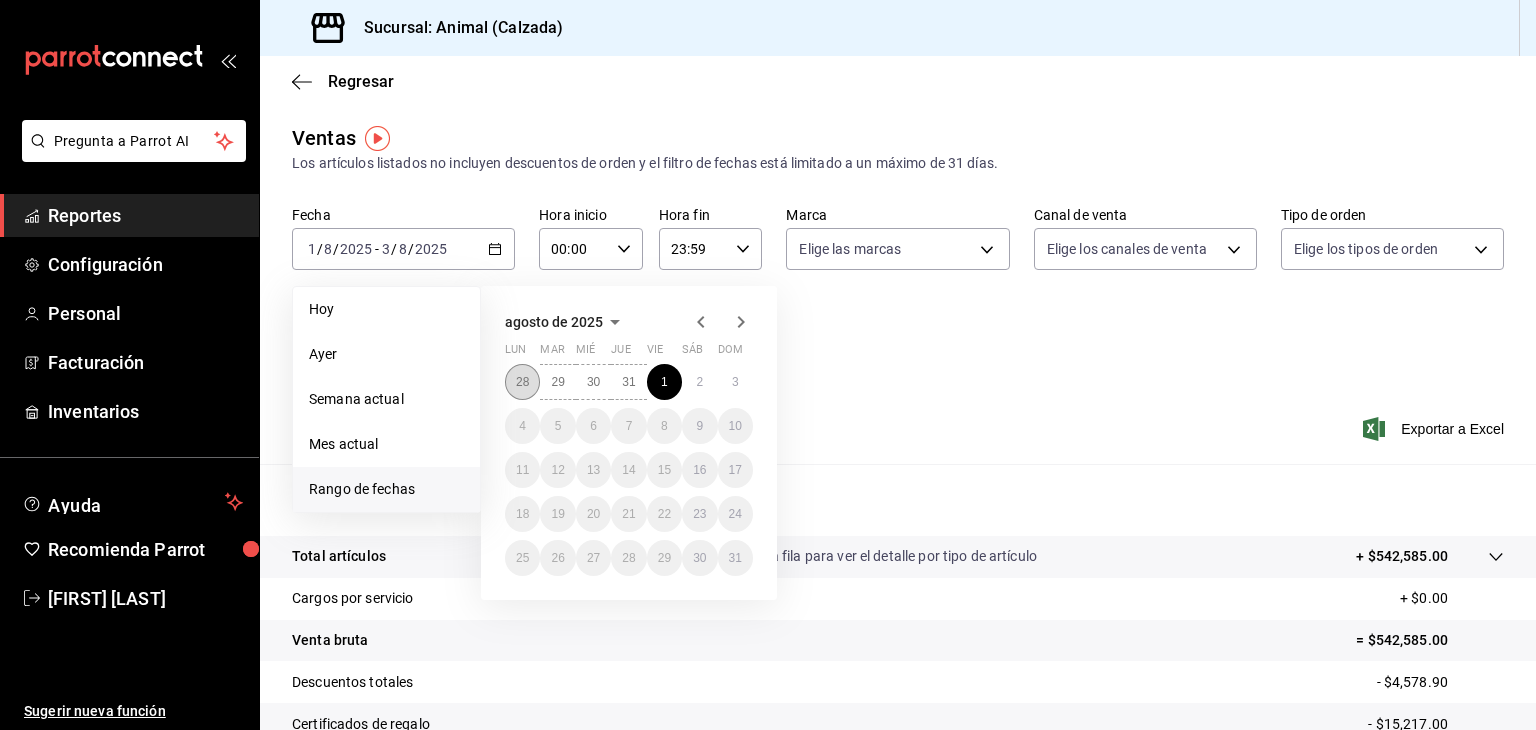 click on "28" at bounding box center [522, 382] 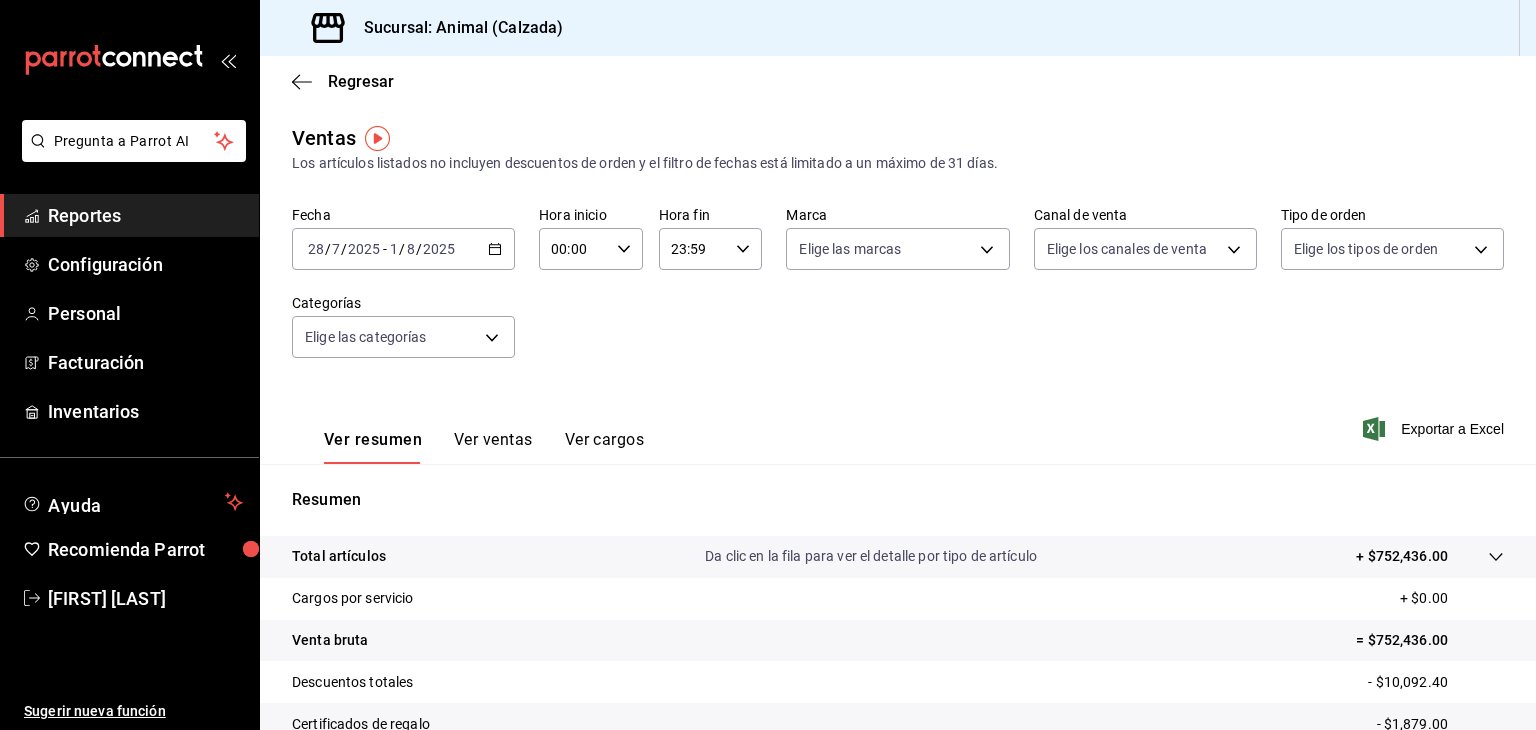 click on "[DATE] [DATE] - [DATE] [DATE]" at bounding box center [403, 249] 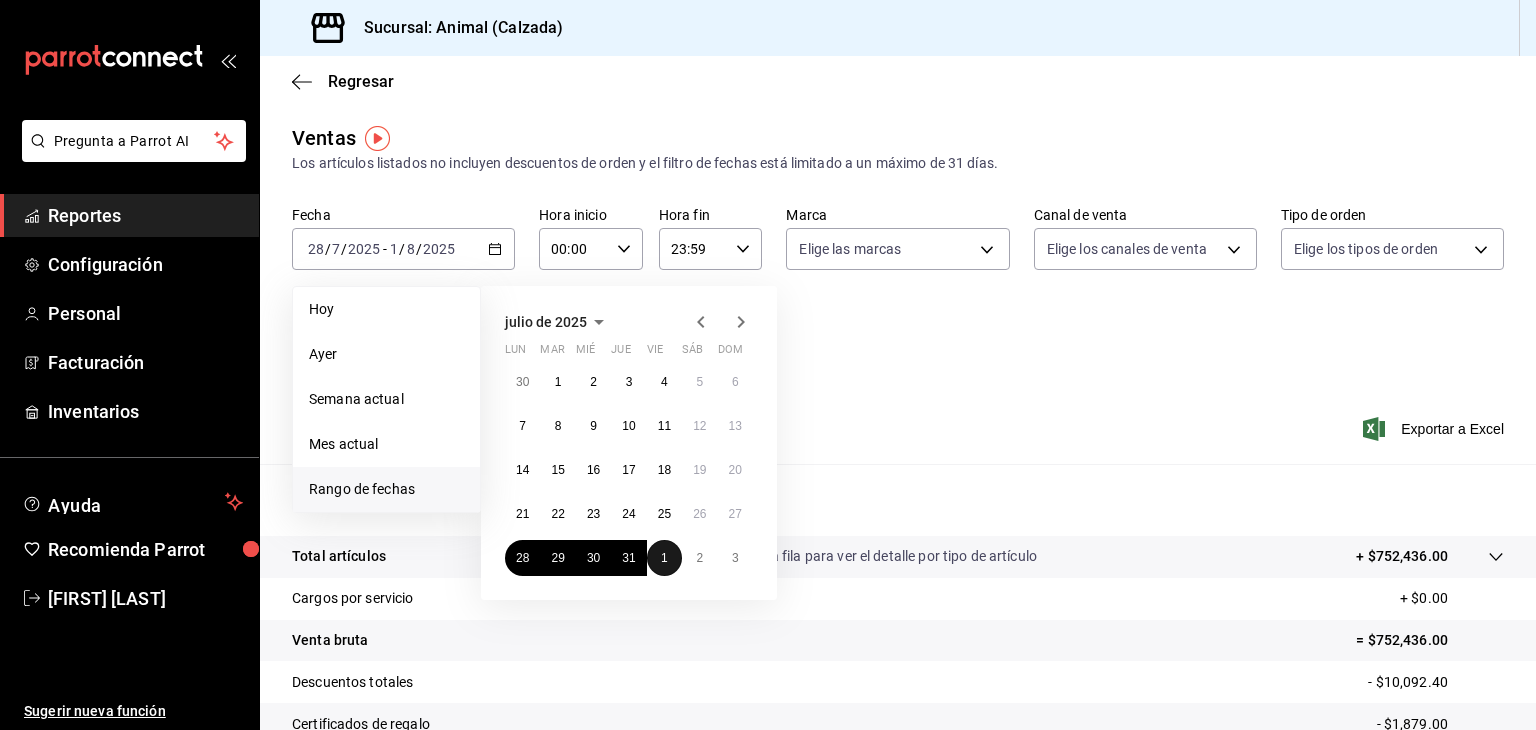 click on "1" at bounding box center [664, 558] 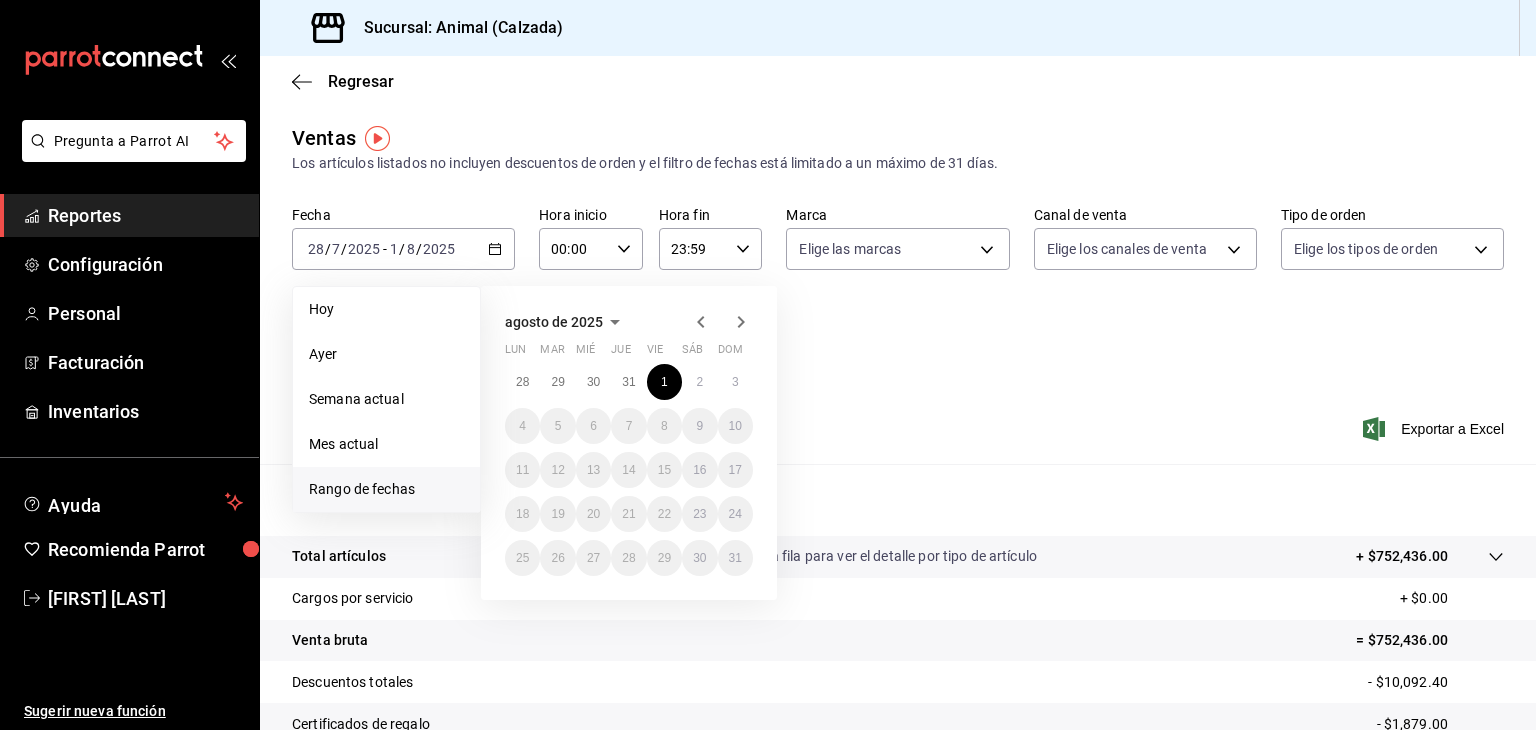 click on "Fecha [DATE] [DATE] - [DATE] [DATE] Hoy Ayer Semana actual Mes actual Rango de fechas [MONTH] de [YEAR] lun mar mié jue vie sáb dom 28 29 30 31 1 2 3 4 5 6 7 8 9 10 11 12 13 14 15 16 17 18 19 20 21 22 23 24 25 26 27 28 29 30 31 Hora inicio 00:00 Hora inicio Hora fin 23:59 Hora fin Marca Elige las marcas Canal de venta Elige los canales de venta Tipo de orden Elige los tipos de orden Categorías Elige las categorías" at bounding box center (898, 294) 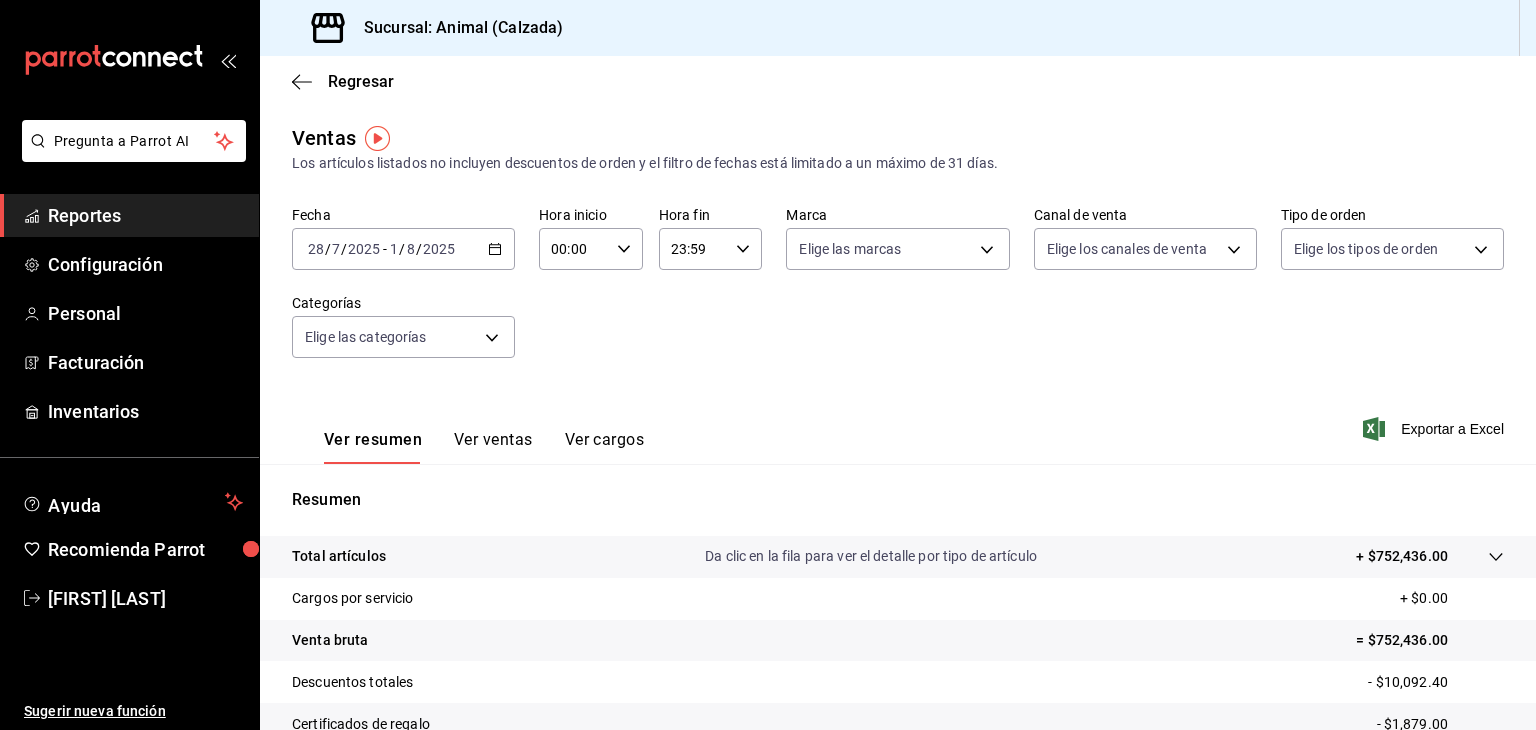 click on "Fecha 2025-07-28 28 / 7 / 2025 - 2025-08-01 1 / 8 / 2025 Hora inicio 00:00 Hora inicio Hora fin 23:59 Hora fin Marca Elige las marcas Canal de venta Elige los canales de venta Tipo de orden Elige los tipos de orden Categorías Elige las categorías" at bounding box center (898, 294) 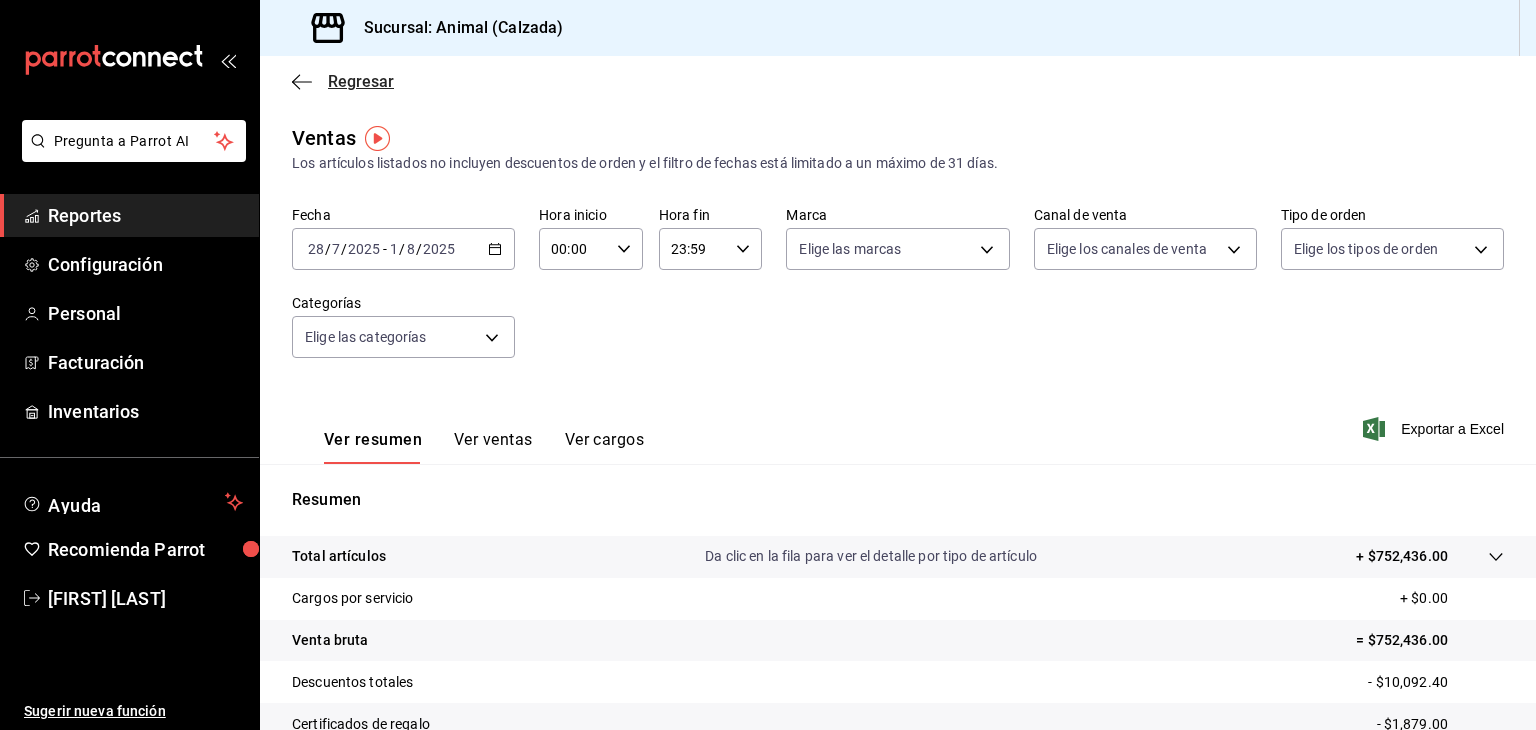 click on "Regresar" at bounding box center (343, 81) 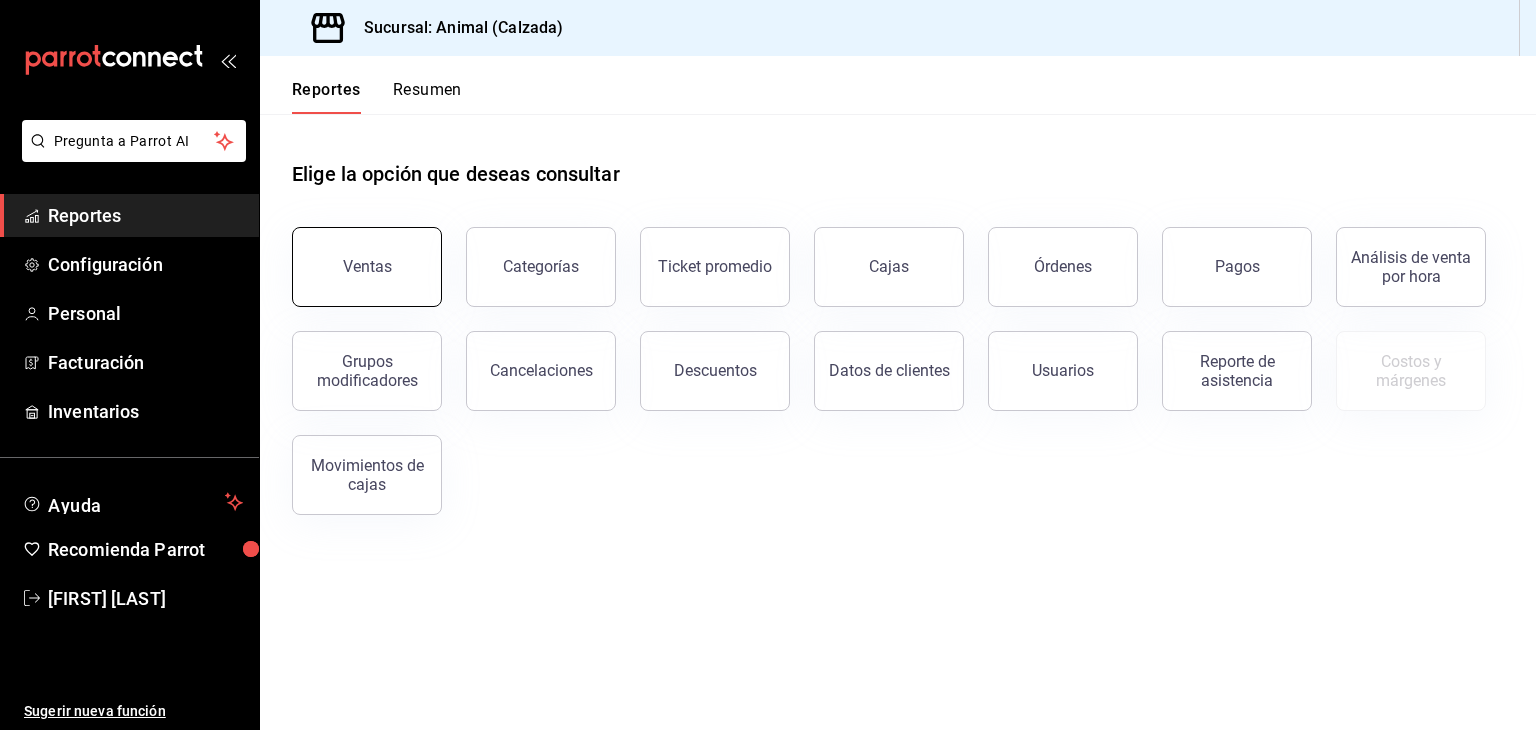 click on "Ventas" at bounding box center [367, 267] 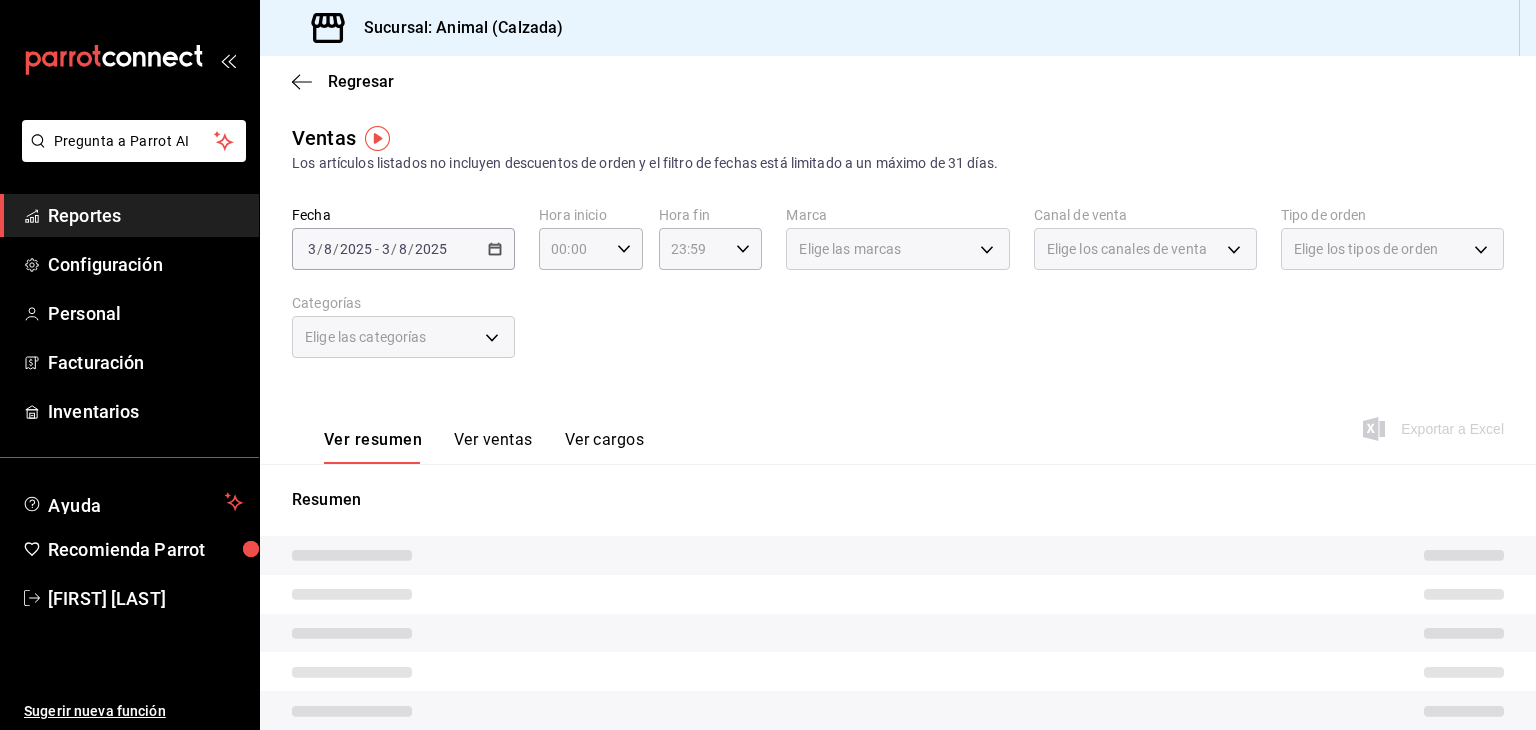 click on "2025-08-03 3 / 8 / 2025 - 2025-08-03 3 / 8 / 2025" at bounding box center (403, 249) 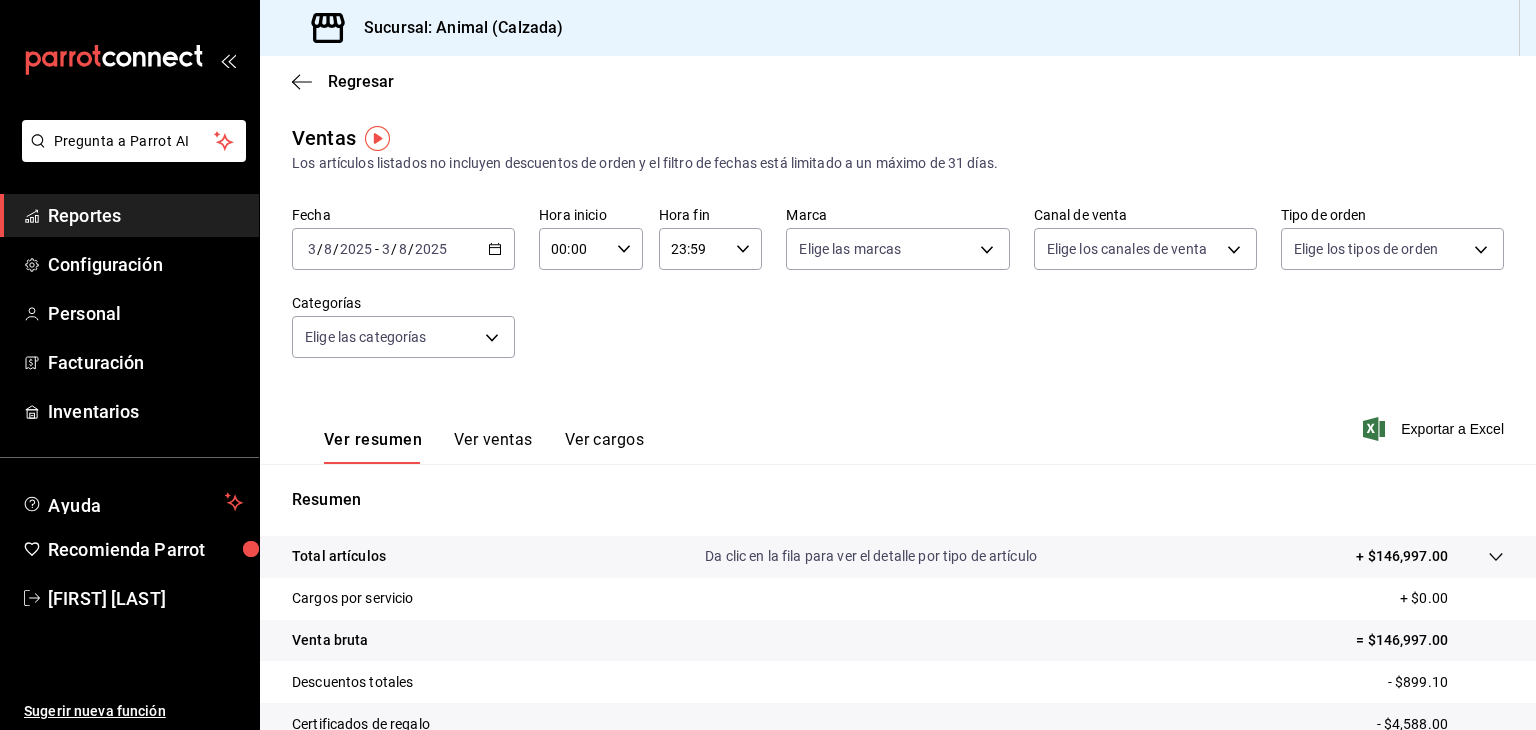 click on "2025-08-03 3 / 8 / 2025 - 2025-08-03 3 / 8 / 2025" at bounding box center (403, 249) 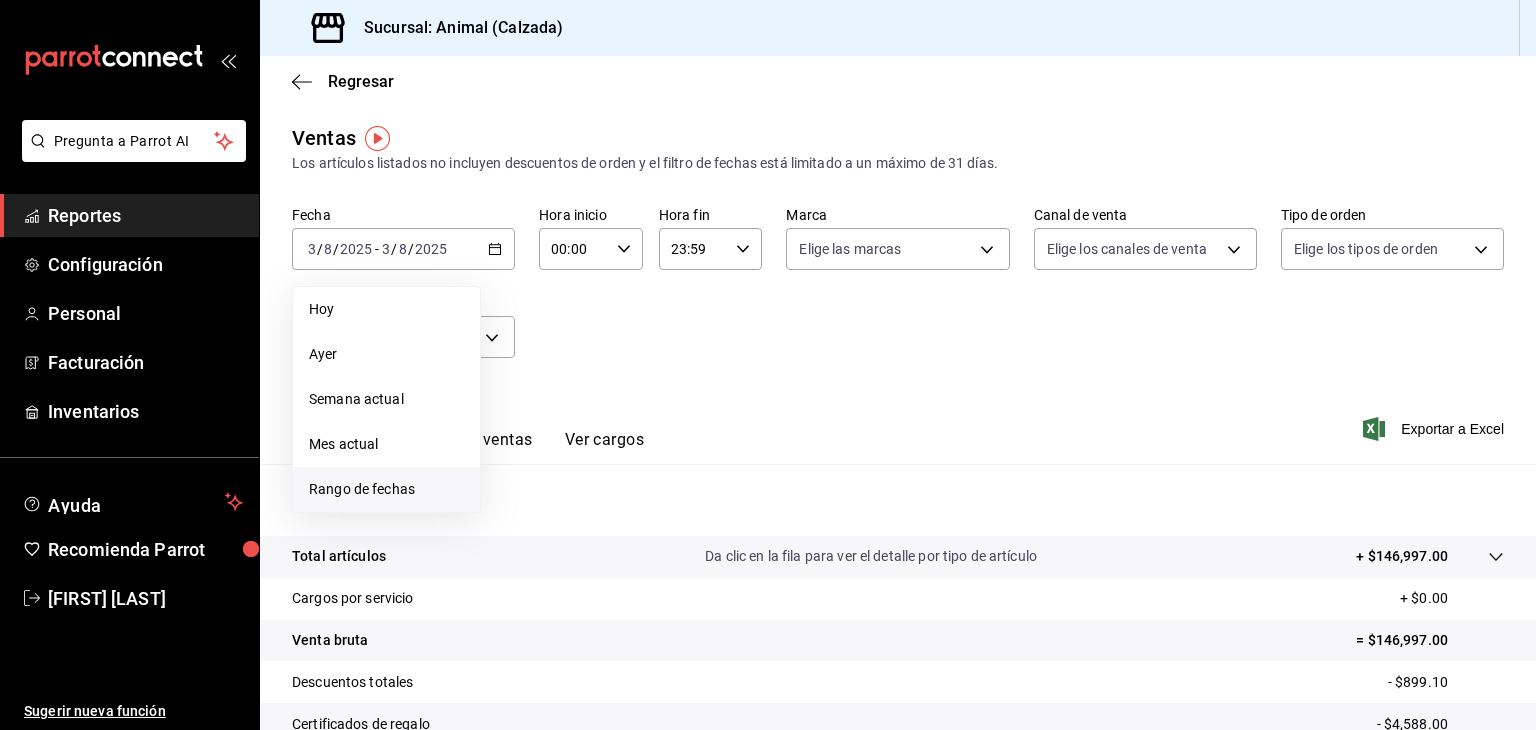 click on "Rango de fechas" at bounding box center [386, 489] 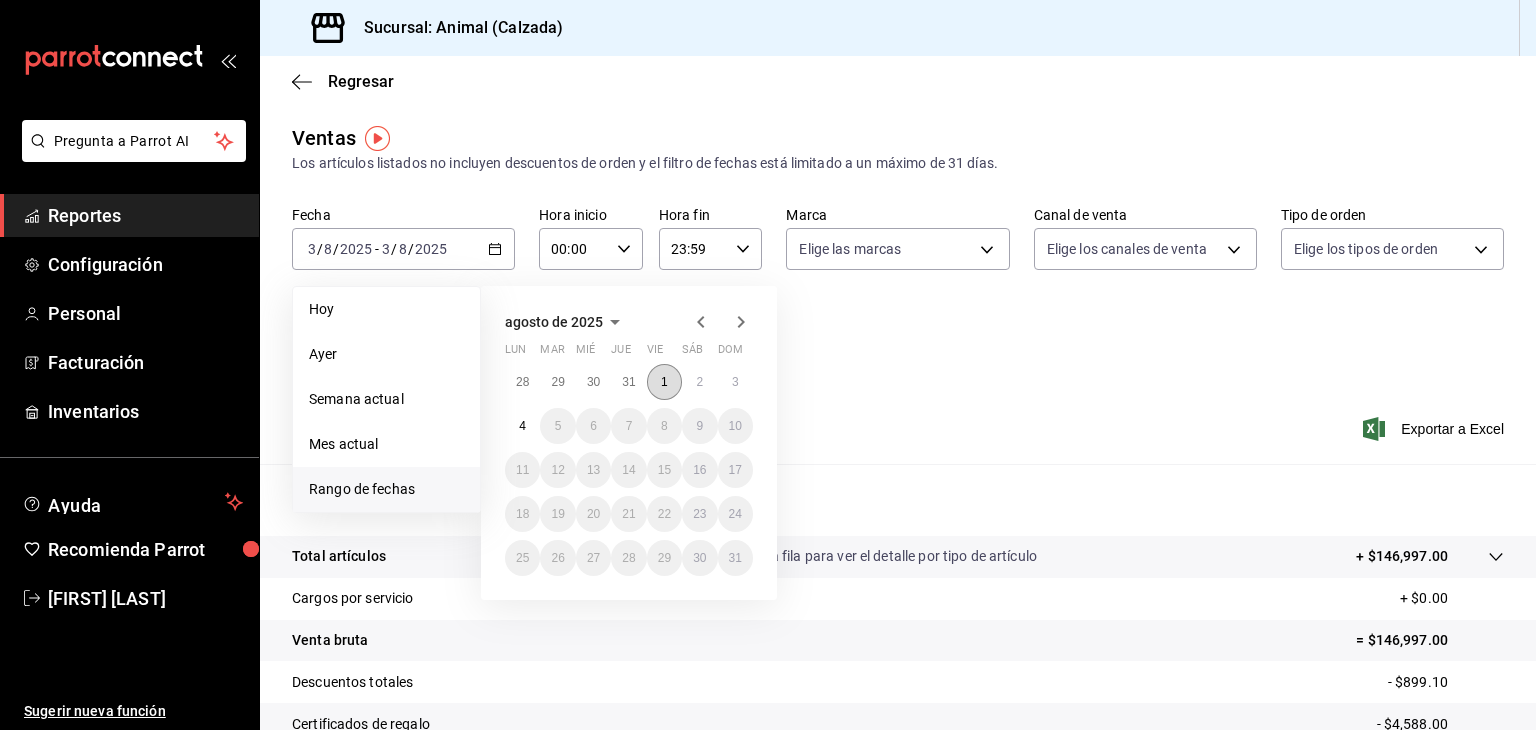 click on "1" at bounding box center [664, 382] 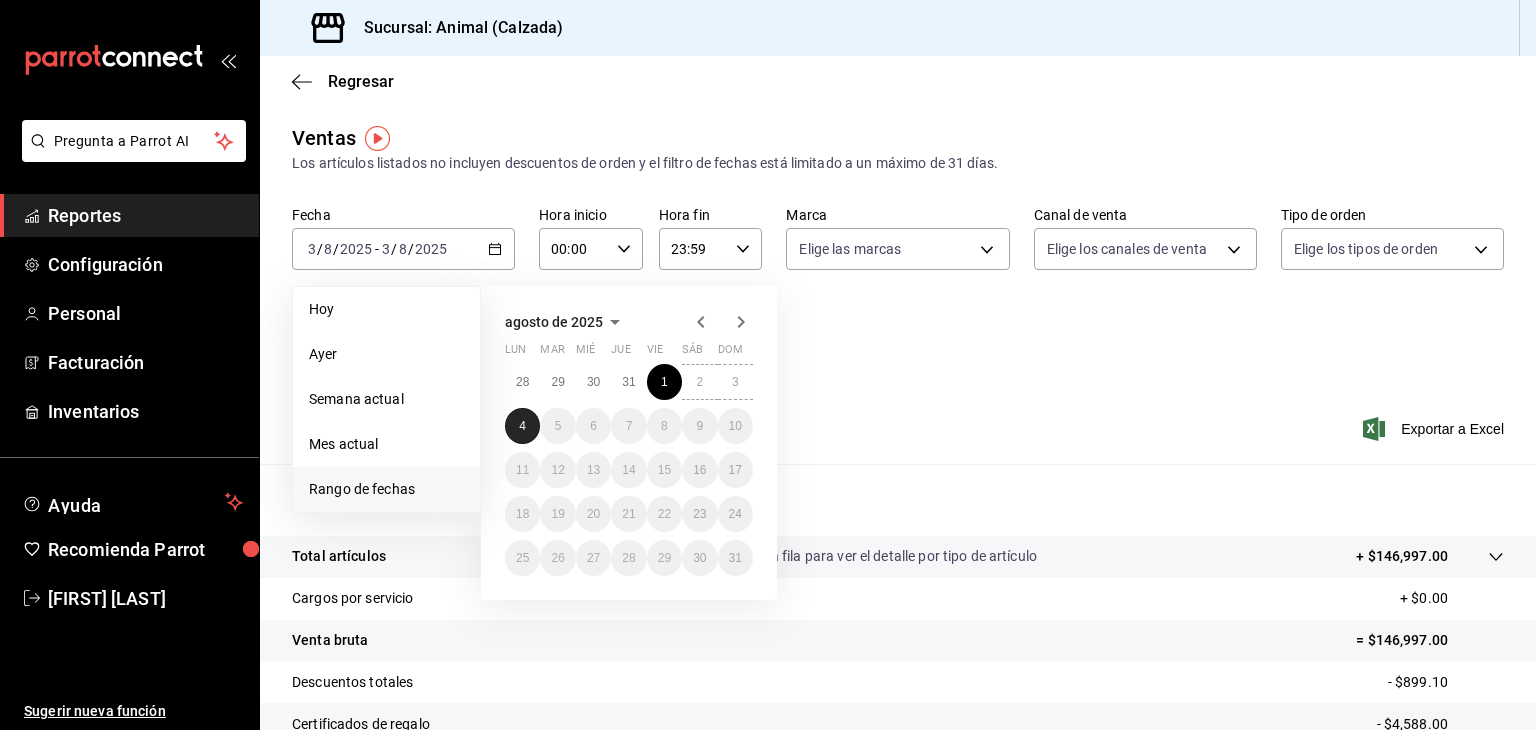 click on "4" at bounding box center [522, 426] 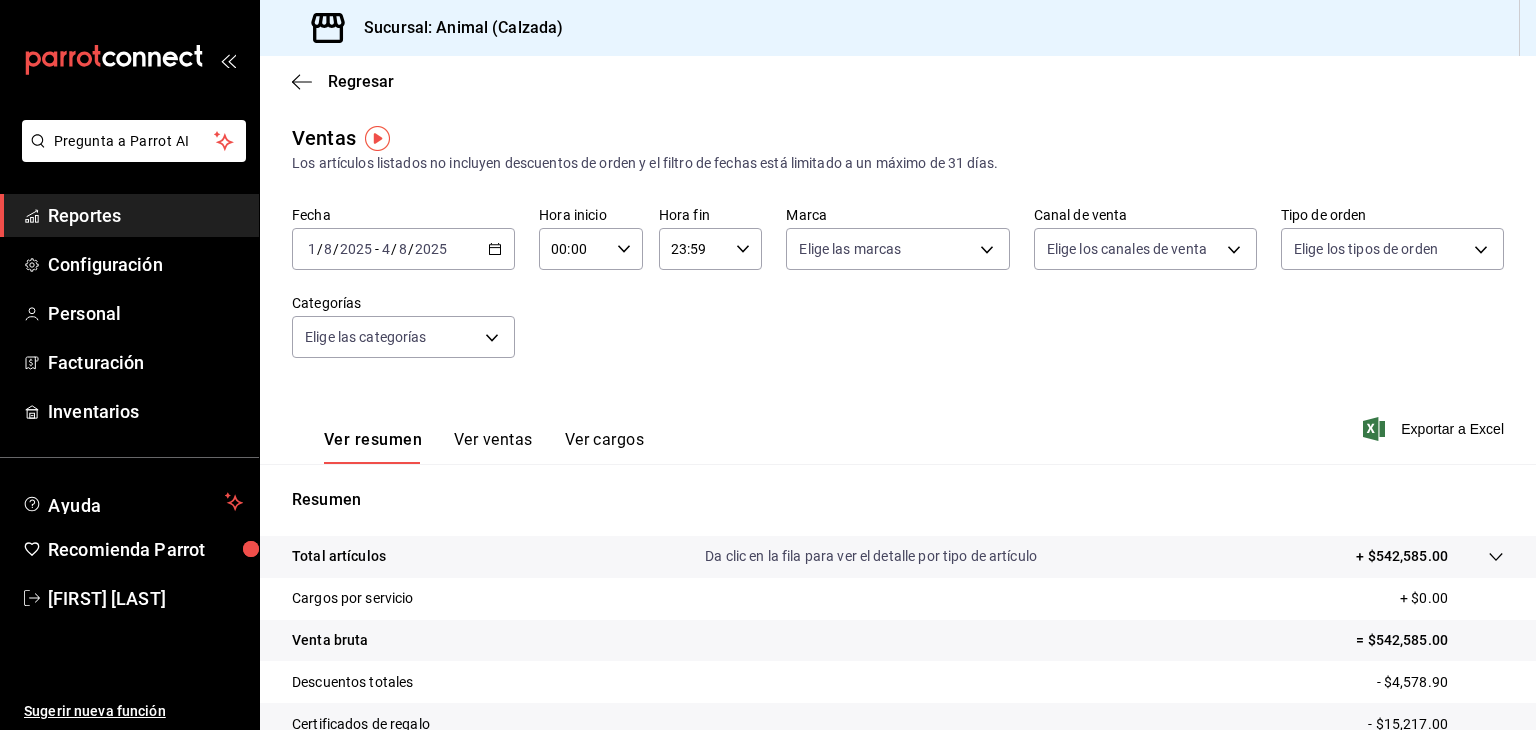 click on "00:00" at bounding box center [574, 249] 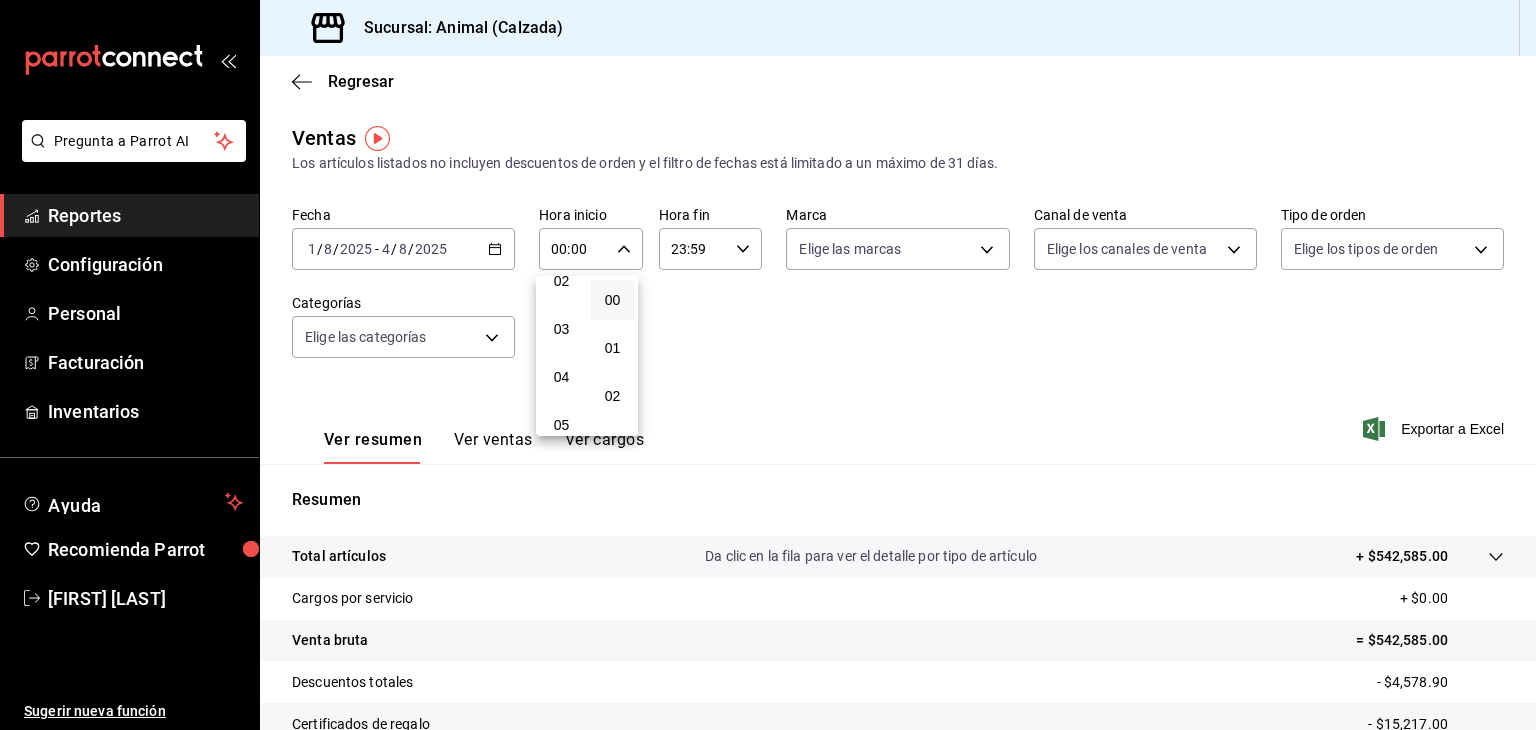 scroll, scrollTop: 150, scrollLeft: 0, axis: vertical 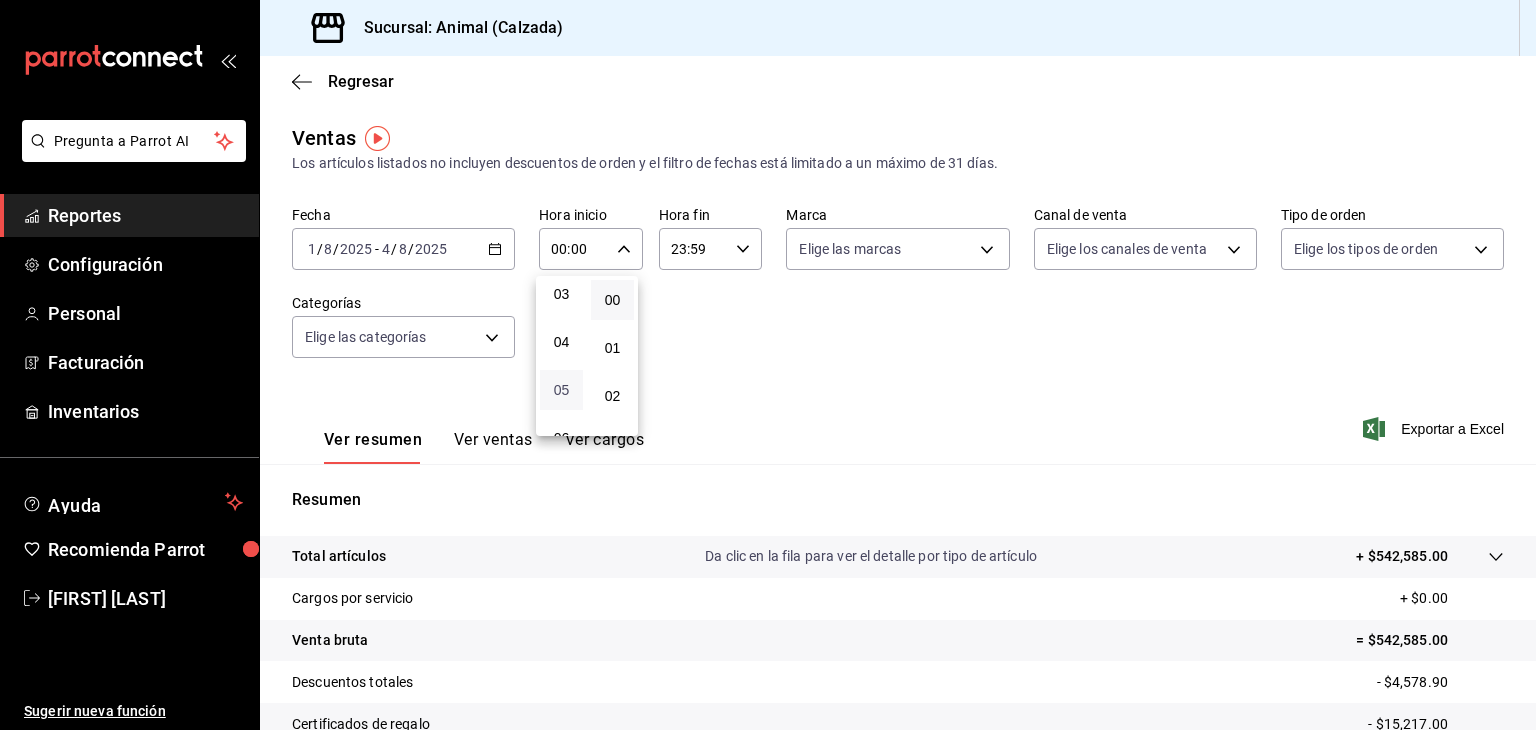 click on "05" at bounding box center [561, 390] 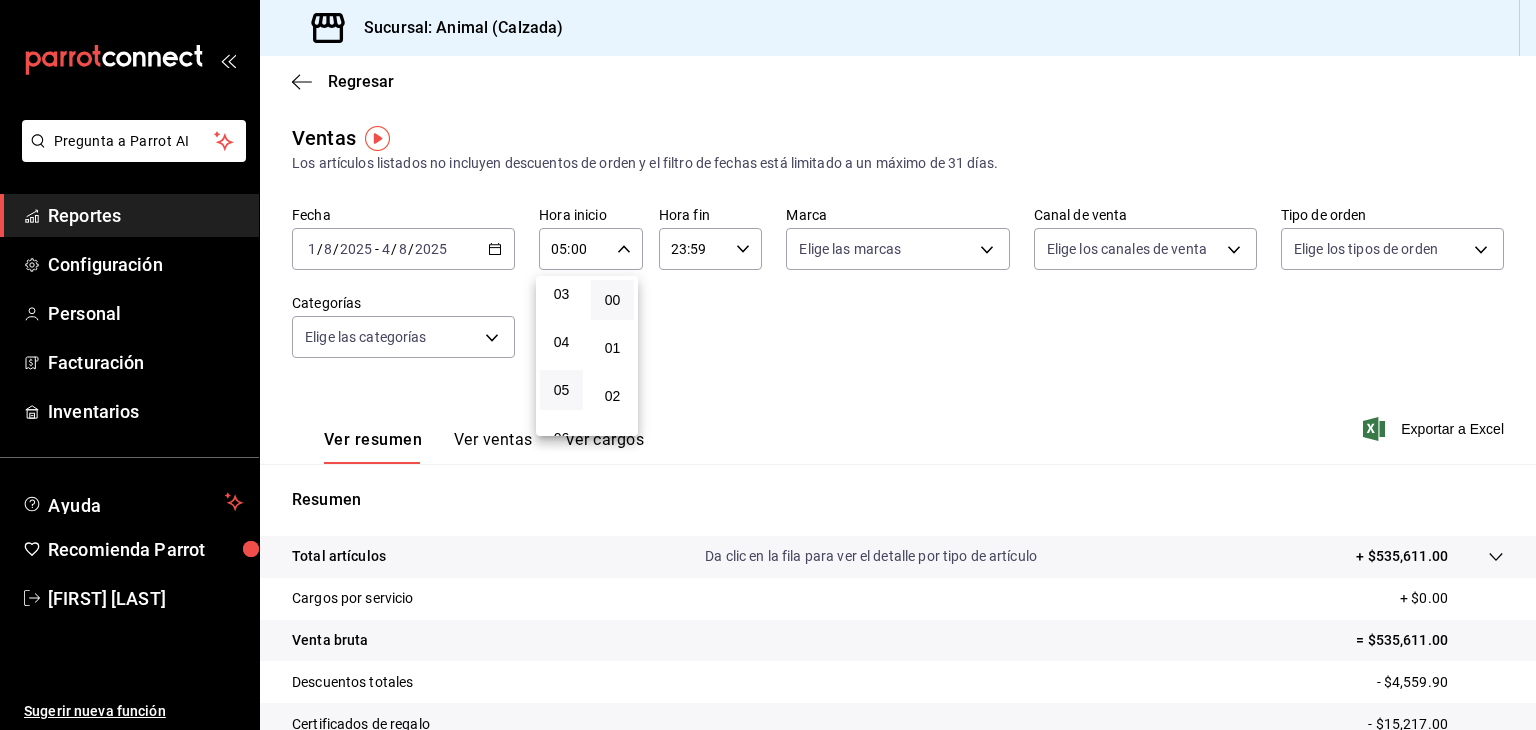 click at bounding box center (768, 365) 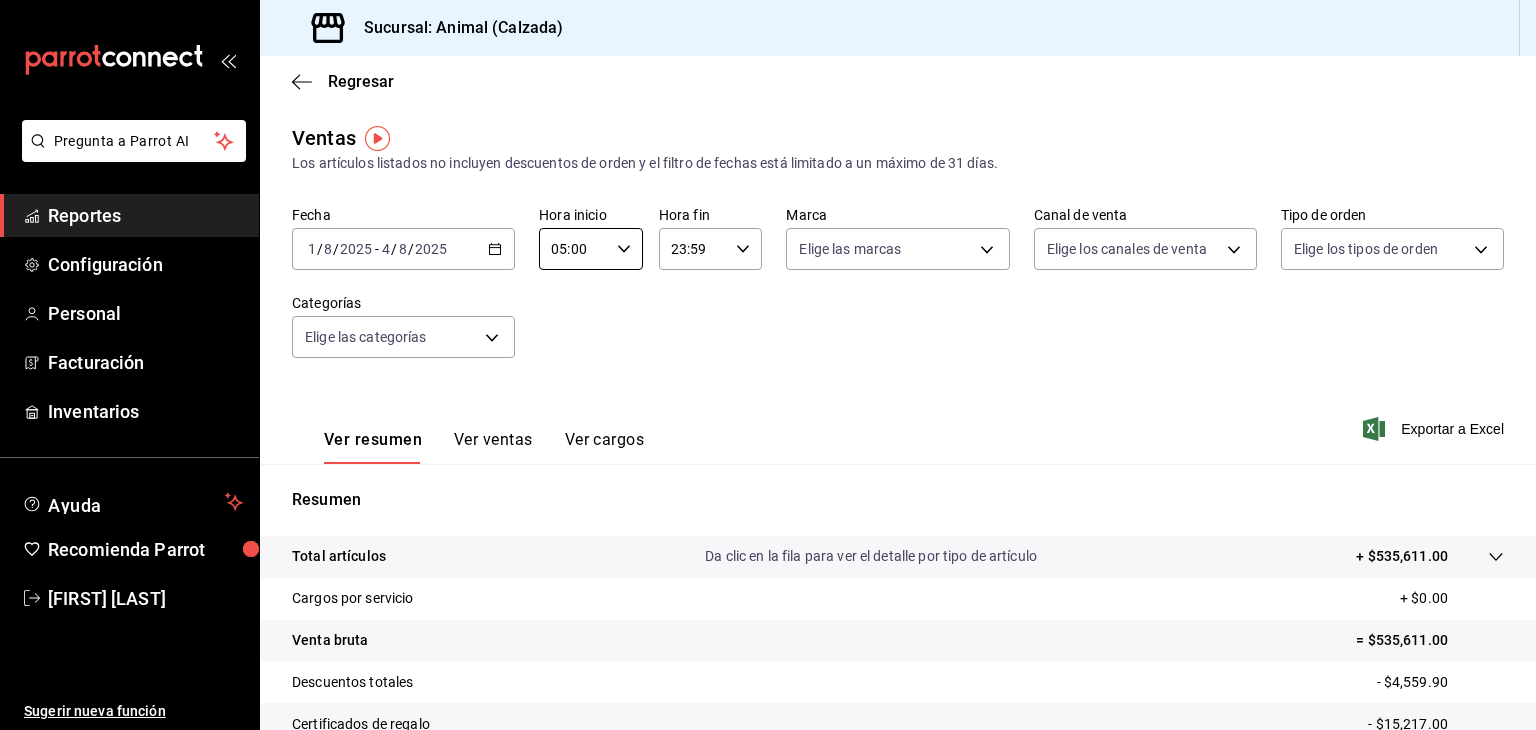 click on "23:59" at bounding box center (694, 249) 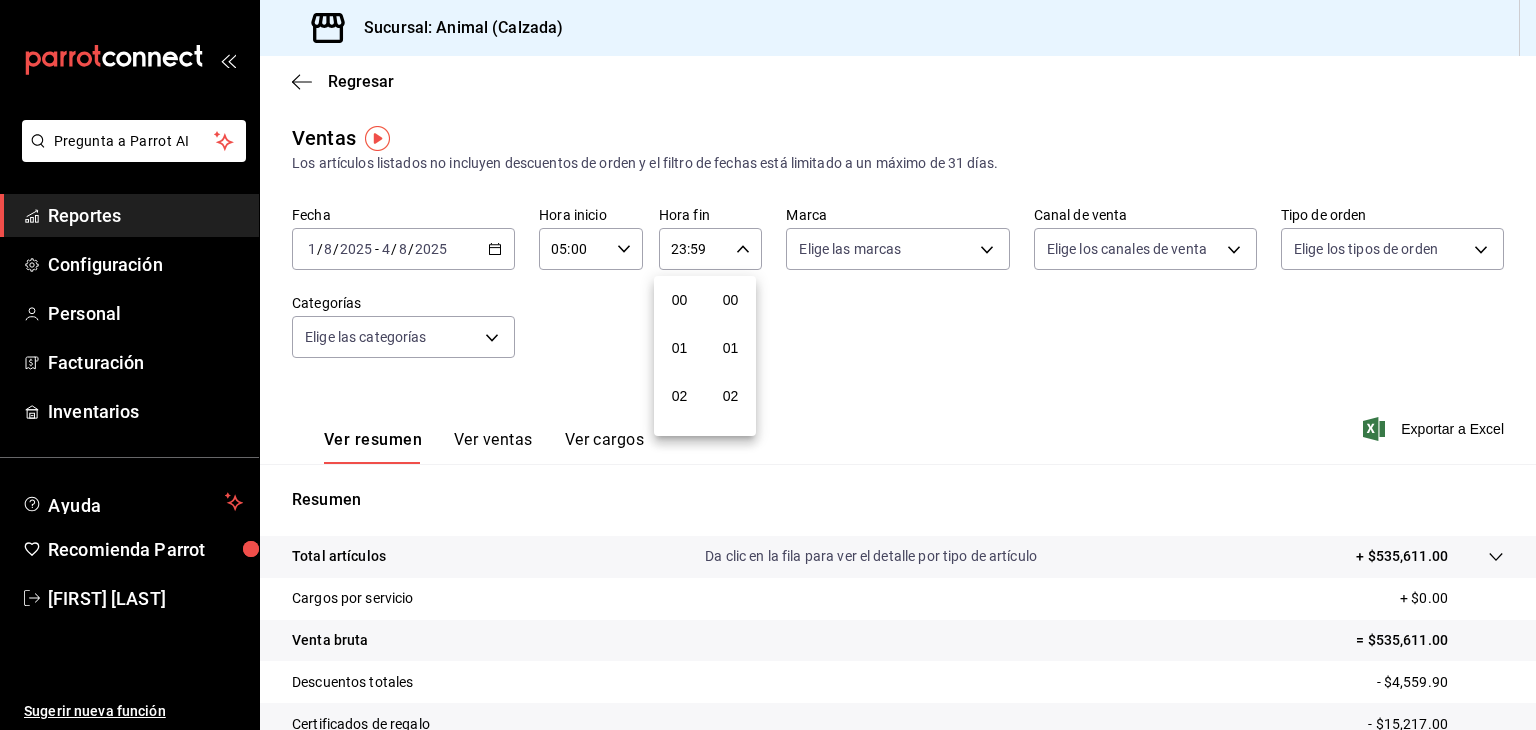 scroll, scrollTop: 1011, scrollLeft: 0, axis: vertical 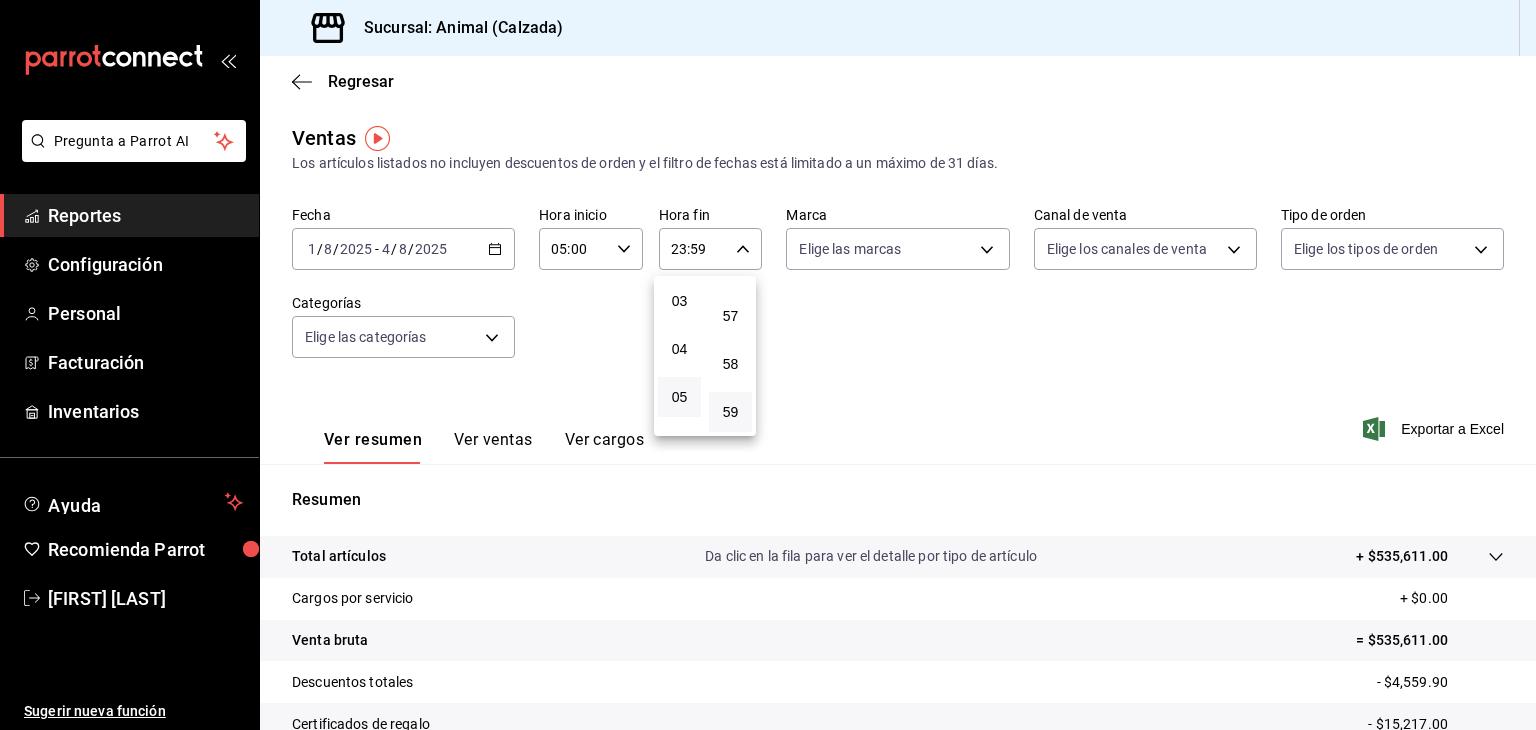 click on "05" at bounding box center (679, 397) 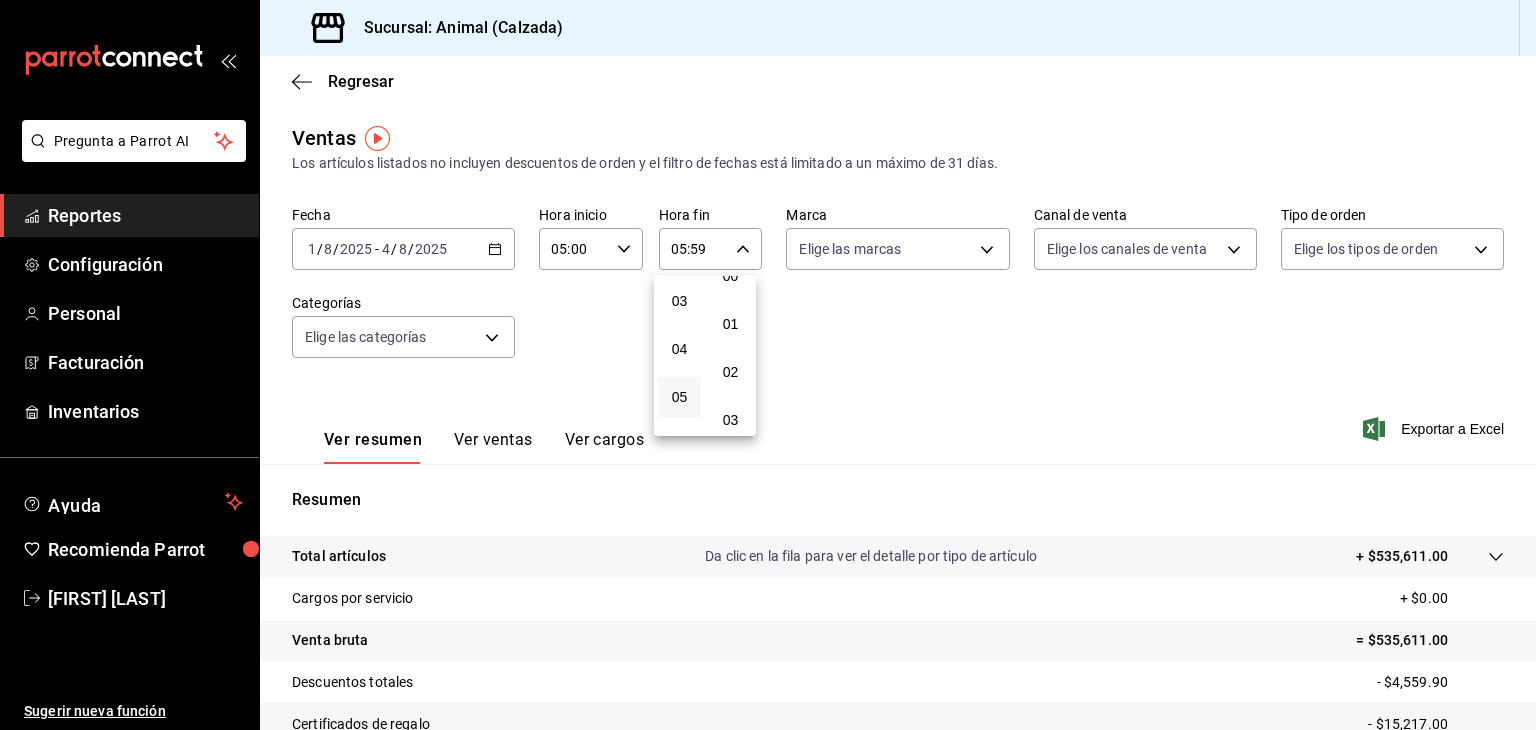 scroll, scrollTop: 0, scrollLeft: 0, axis: both 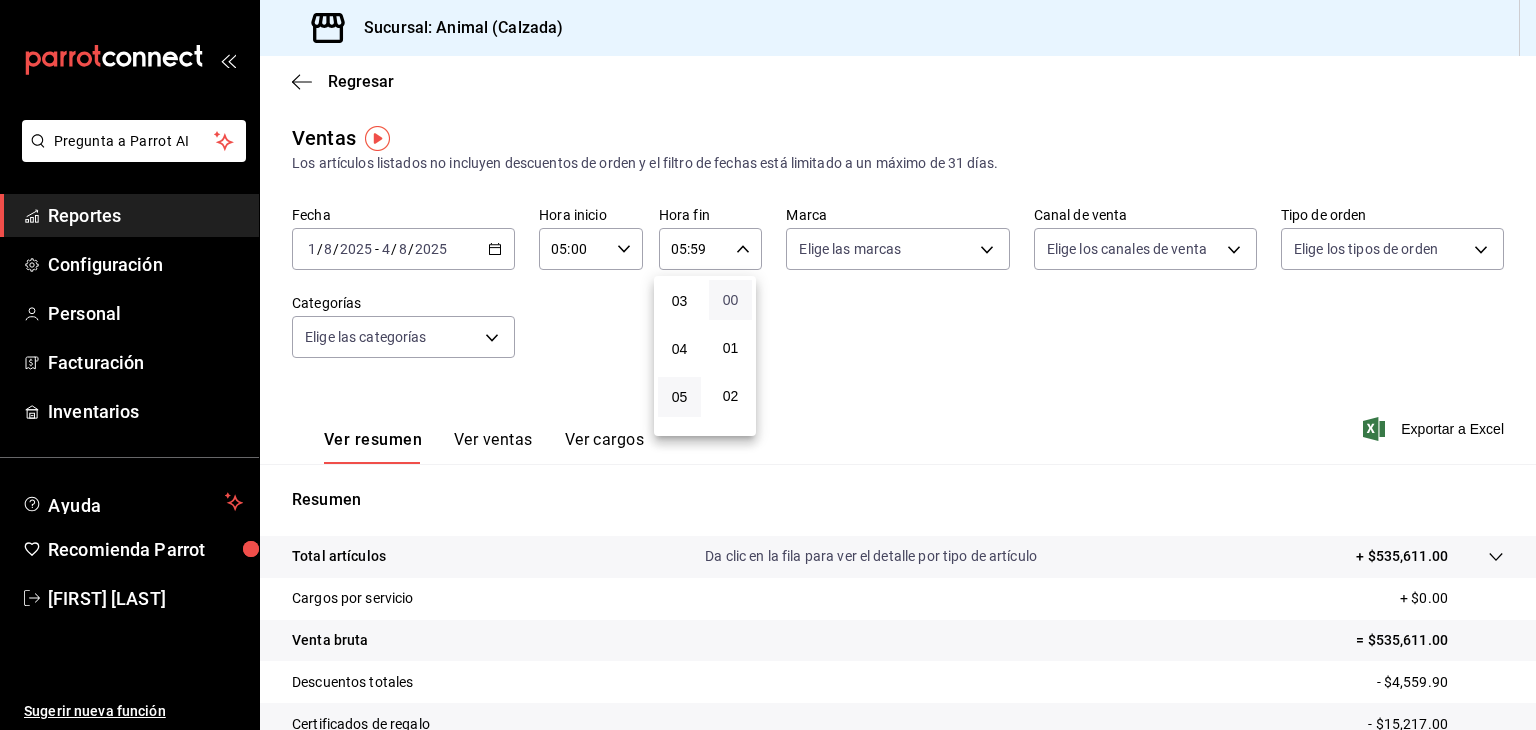 click on "00" at bounding box center (730, 300) 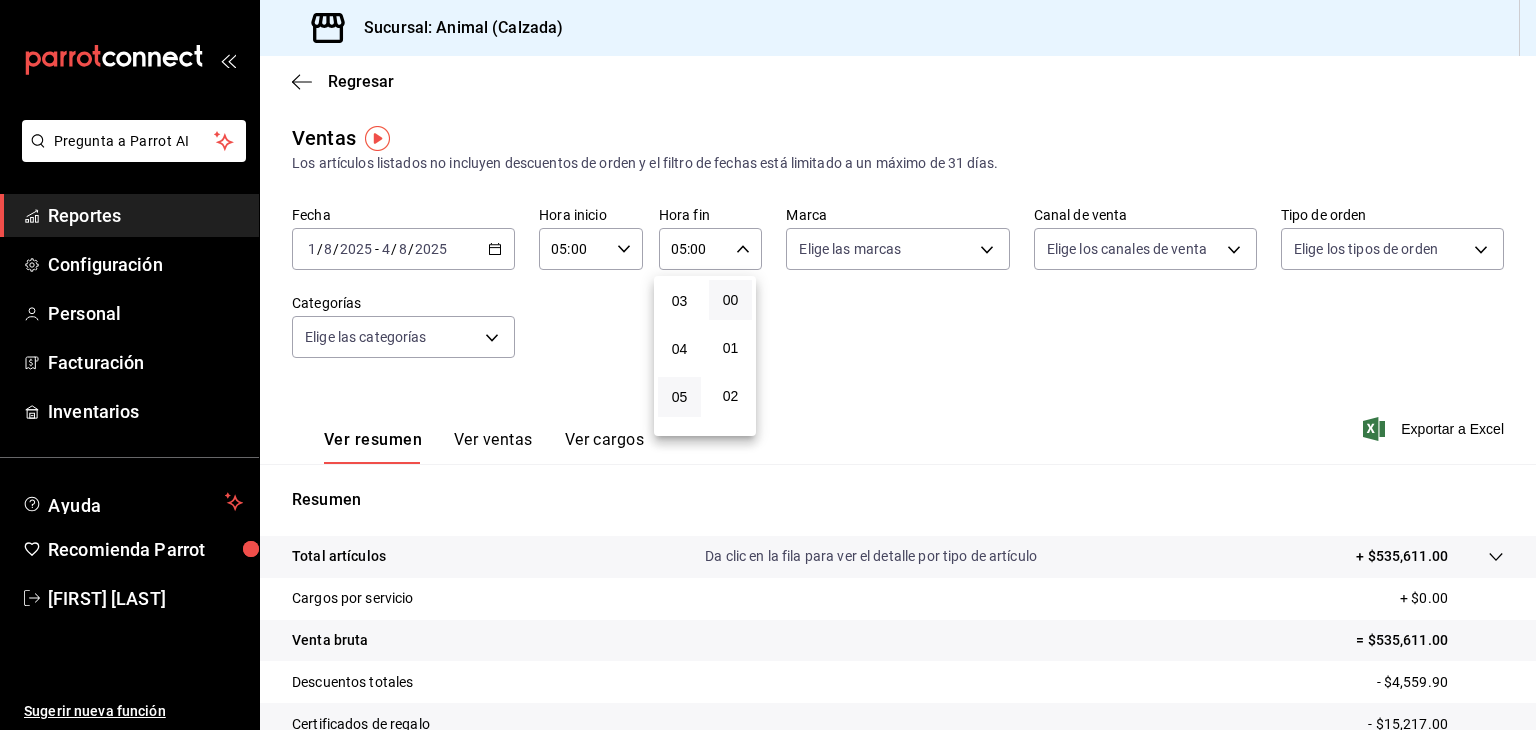 click at bounding box center (768, 365) 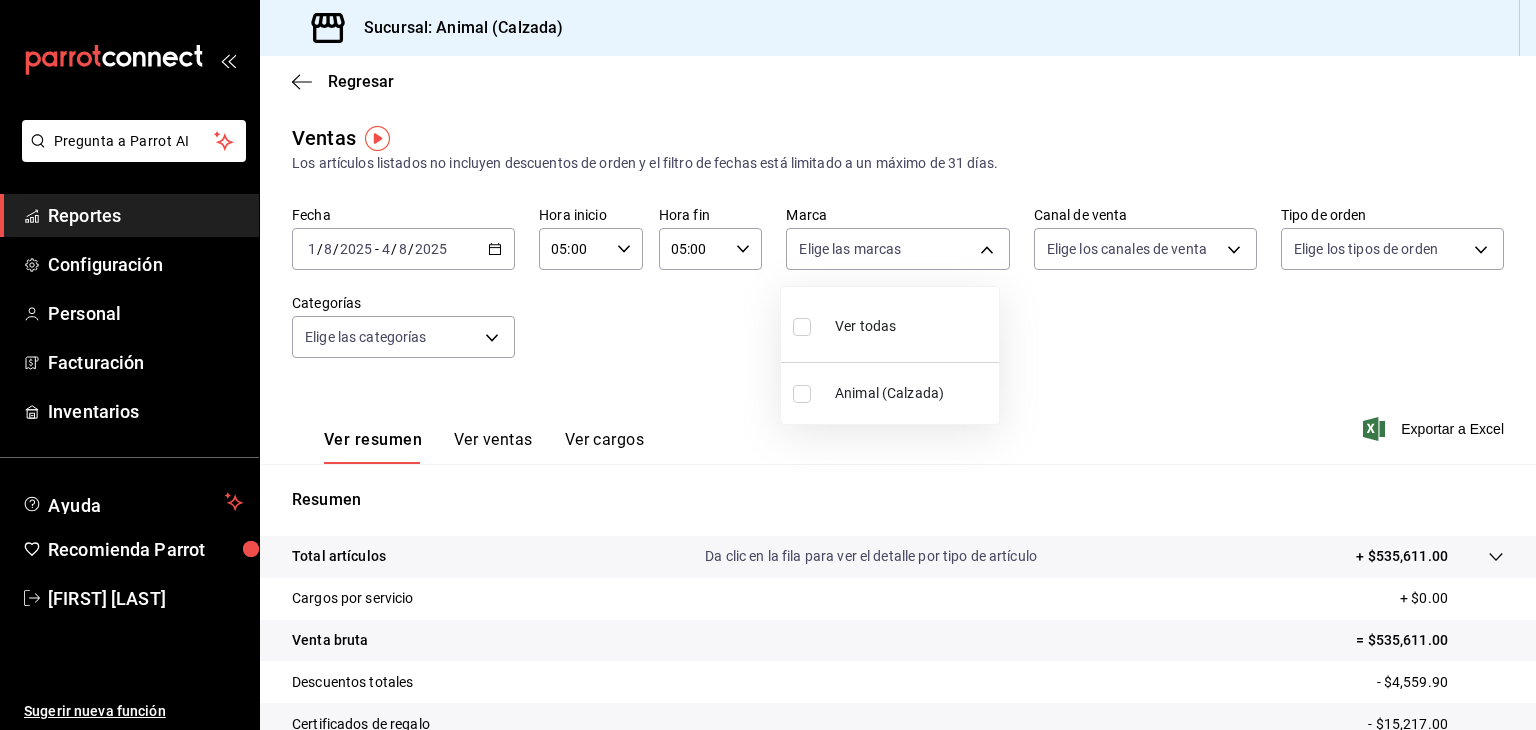 click on "Pregunta a Parrot AI Reportes   Configuración   Personal   Facturación   Inventarios   Ayuda Recomienda Parrot   [FIRST] [LAST]   Sugerir nueva función   Sucursal: Animal (Calzada) Regresar Ventas Los artículos listados no incluyen descuentos de orden y el filtro de fechas está limitado a un máximo de 31 días. Fecha [DATE] [DATE] - [DATE] [DATE] Hora inicio 05:00 Hora inicio Hora fin 05:00 Hora fin Marca Elige las marcas Canal de venta Elige los canales de venta Tipo de orden Elige los tipos de orden Categorías Elige las categorías Ver resumen Ver ventas Ver cargos Exportar a Excel Resumen Total artículos Da clic en la fila para ver el detalle por tipo de artículo + $535,611.00 Cargos por servicio + $0.00 Venta bruta = $535,611.00 Descuentos totales - $4,559.90 Certificados de regalo - $15,217.00 Venta total = $515,834.10 Impuestos - $71,149.53 Venta neta = $444,684.57 Pregunta a Parrot AI Reportes   Configuración   Personal   Facturación" at bounding box center (768, 365) 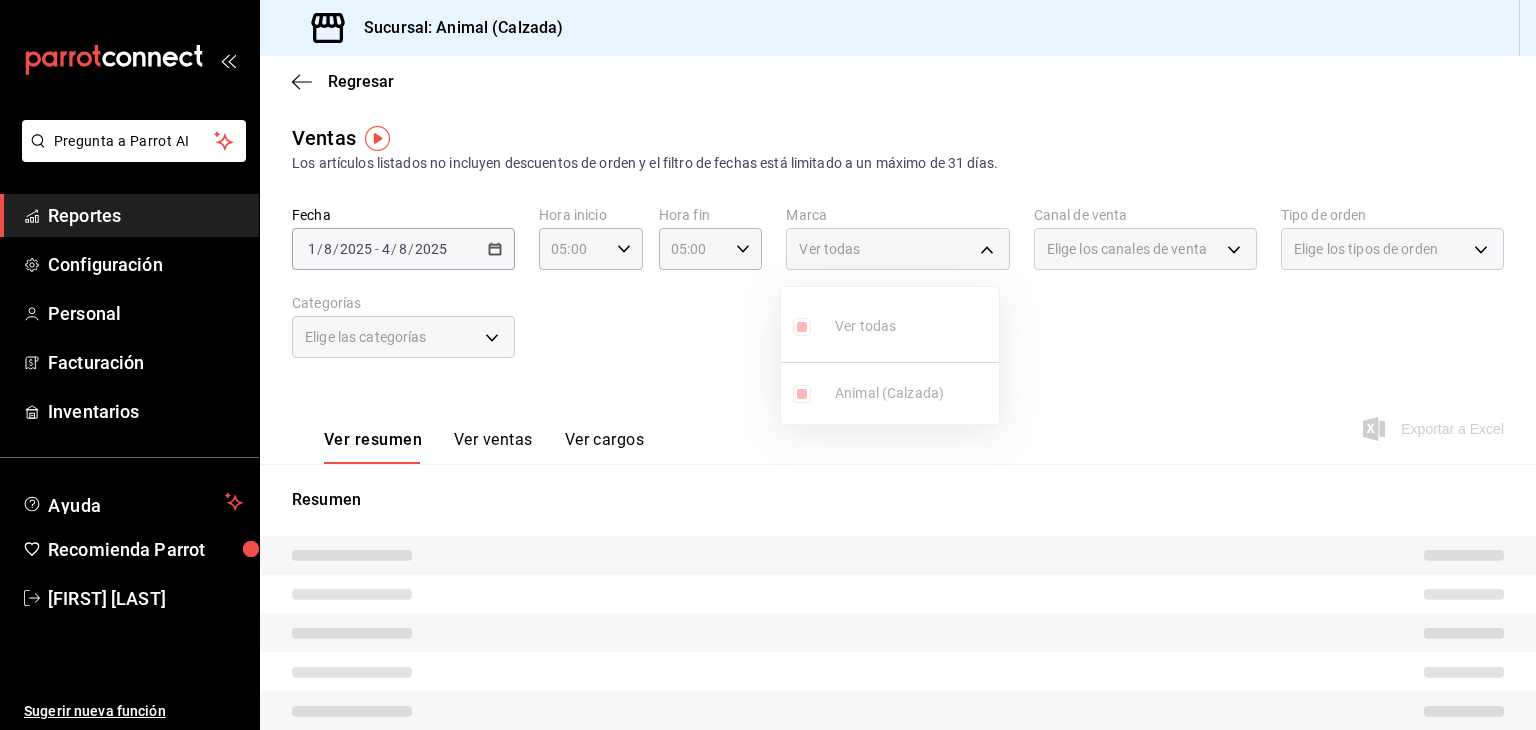 click at bounding box center (768, 365) 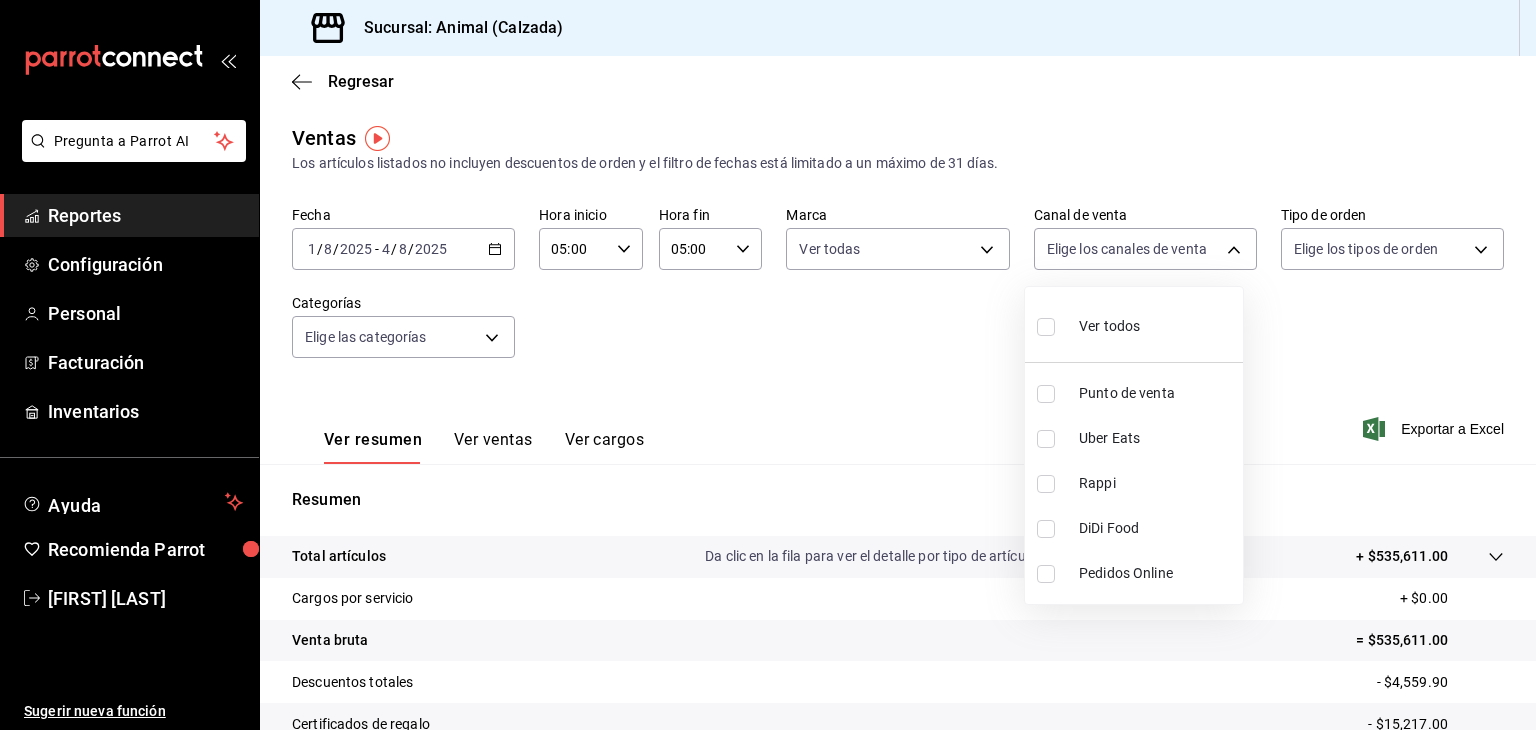 click on "Pregunta a Parrot AI Reportes   Configuración   Personal   Facturación   Inventarios   Ayuda Recomienda Parrot   [FIRST] [LAST]   Sugerir nueva función   Sucursal: Animal (Calzada) Regresar Ventas Los artículos listados no incluyen descuentos de orden y el filtro de fechas está limitado a un máximo de 31 días. Fecha [DATE] [DATE] - [DATE] [DATE] Hora inicio 05:00 Hora inicio Hora fin 05:00 Hora fin Marca Elige las marcas Canal de venta Elige los canales de venta Tipo de orden Elige los tipos de orden Categorías Elige las categorías Ver resumen Ver ventas Ver cargos Exportar a Excel Resumen Total artículos Da clic en la fila para ver el detalle por tipo de artículo + $535,611.00 Cargos por servicio + $0.00 Venta bruta = $535,611.00 Descuentos totales - $4,559.90 Certificados de regalo - $15,217.00 Venta total = $515,834.10 Impuestos - $71,149.53 Venta neta = $444,684.57 Pregunta a Parrot AI Reportes   Configuración   Personal   Facturación" at bounding box center [768, 365] 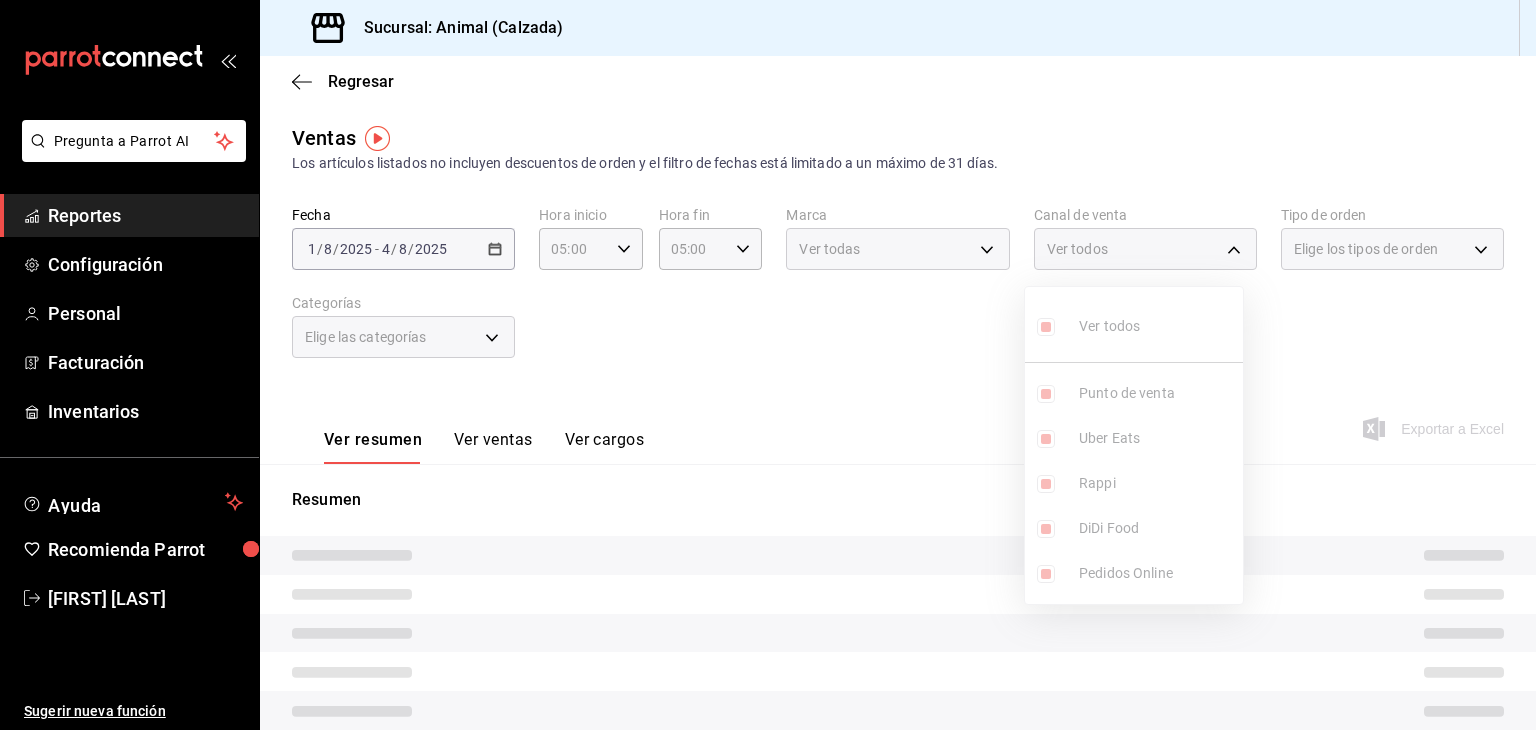 click at bounding box center [768, 365] 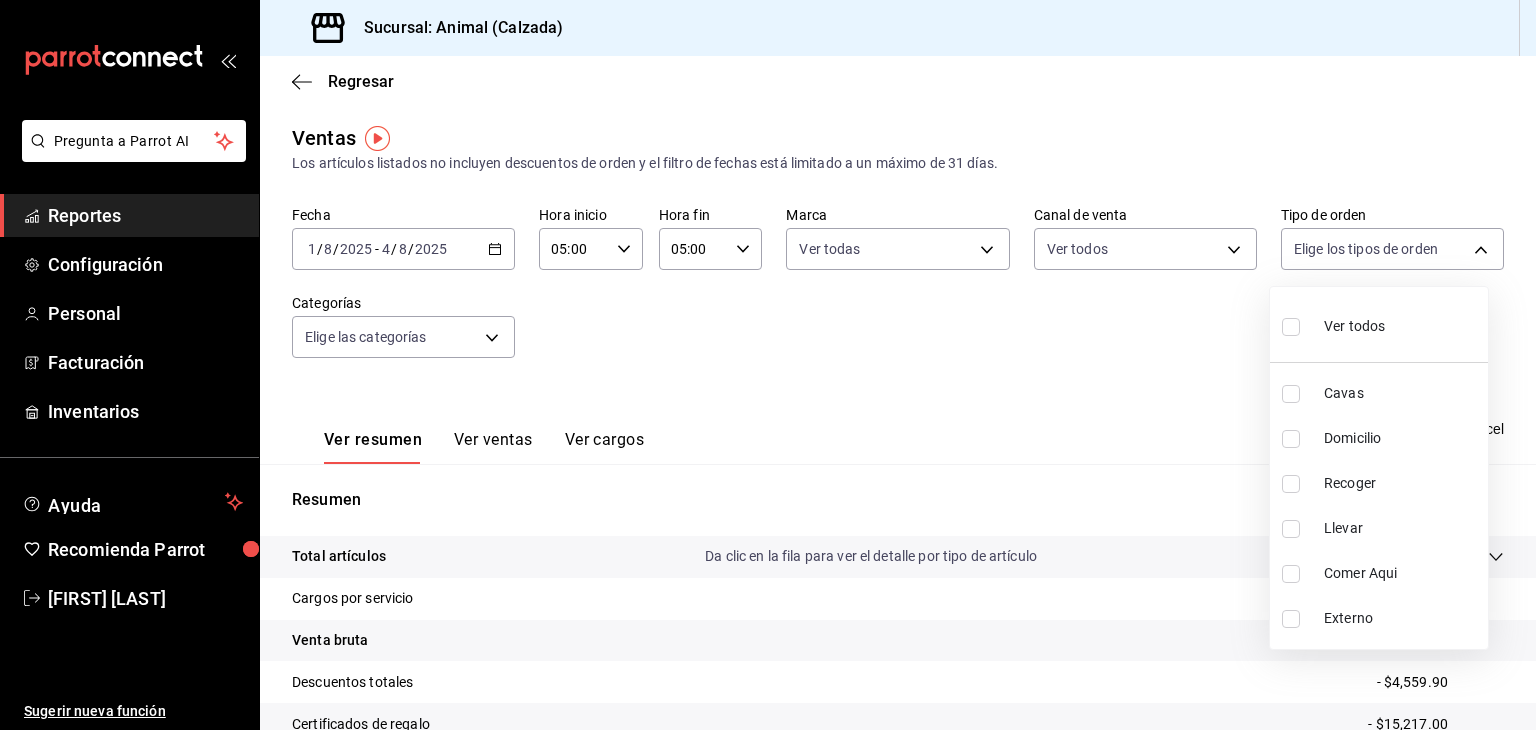click on "Pregunta a Parrot AI Reportes   Configuración   Personal   Facturación   Inventarios   Ayuda Recomienda Parrot   [FIRST] [LAST]   Sugerir nueva función   Sucursal: Animal (Calzada) Regresar Ventas Los artículos listados no incluyen descuentos de orden y el filtro de fechas está limitado a un máximo de 31 días. Fecha [DATE] [DATE] - [DATE] [DATE] Hora inicio 05:00 Hora inicio Hora fin 05:00 Hora fin Marca Ver todas e26472f3-9262-489d-bcba-4c6b034529c7 Canal de venta Ver todos PARROT,UBER_EATS,RAPPI,DIDI_FOOD,ONLINE Tipo de orden Elige los tipos de orden Categorías Elige las categorías Ver resumen Ver ventas Ver cargos Exportar a Excel Resumen Total artículos Da clic en la fila para ver el detalle por tipo de artículo + $535,611.00 Cargos por servicio + $0.00 Venta bruta = $535,611.00 Descuentos totales - $4,559.90 Certificados de regalo - $15,217.00 Venta total = $515,834.10 Impuestos - $71,149.53 Venta neta = $444,684.57 Pregunta a Parrot AI Reportes   Configuración   Personal" at bounding box center [768, 365] 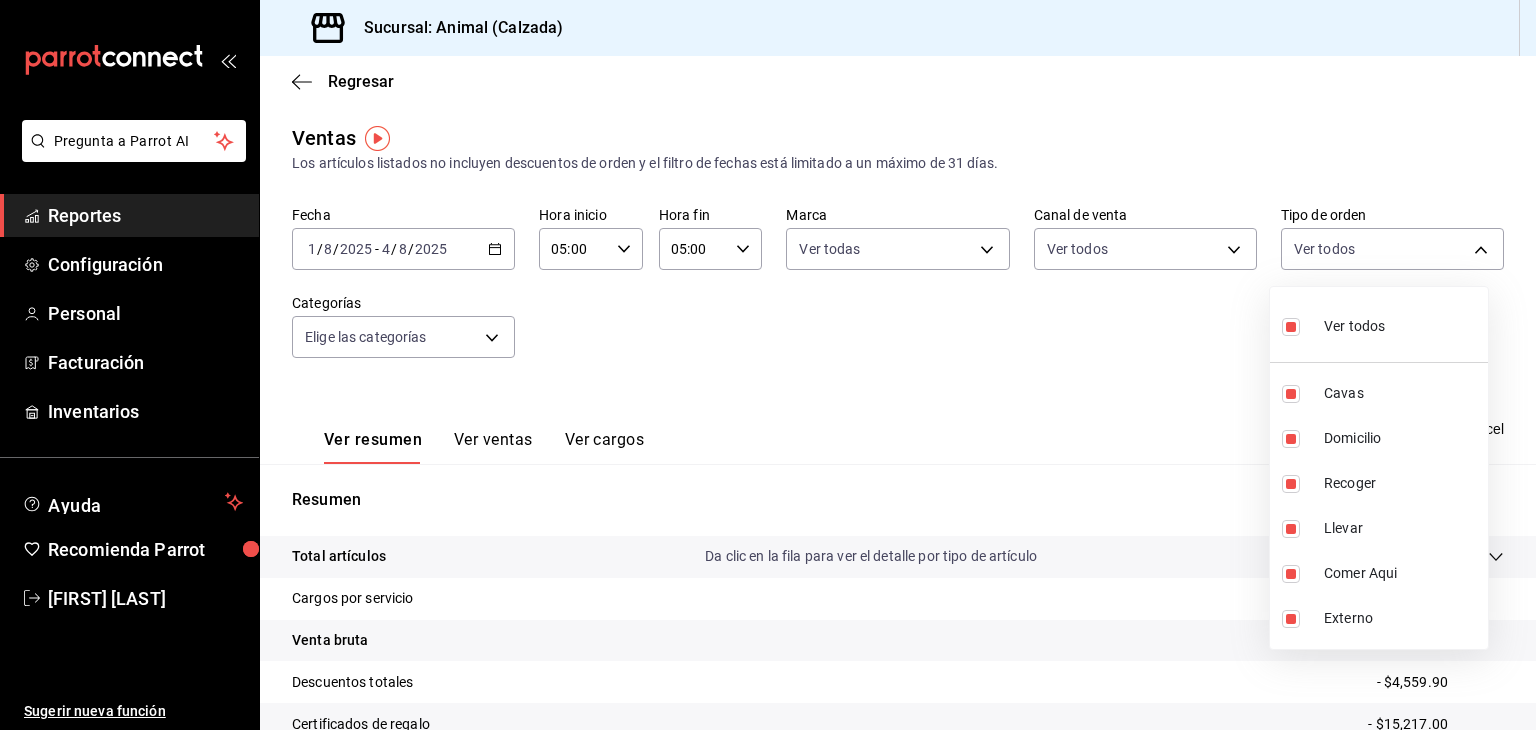 click at bounding box center [768, 365] 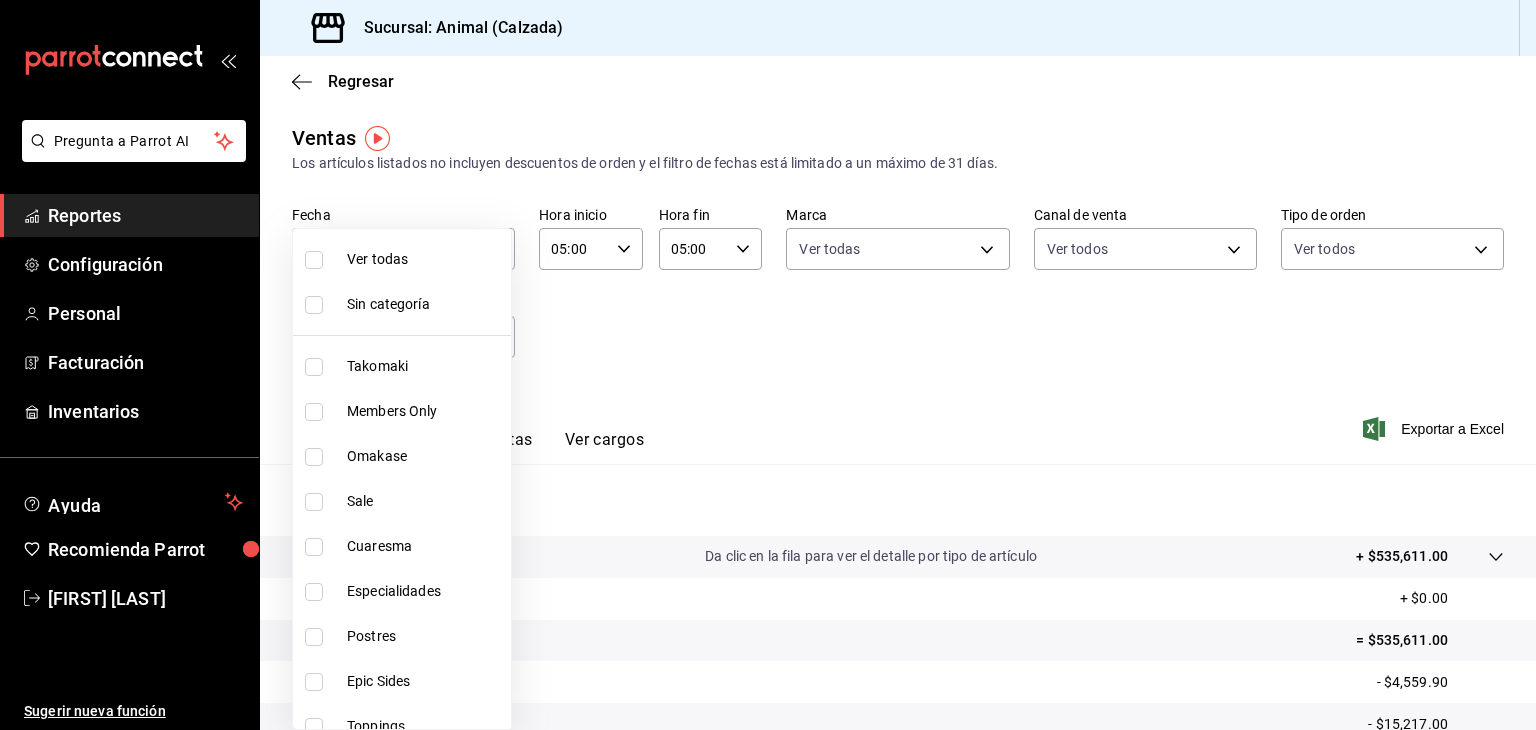 click on "Pregunta a Parrot AI Reportes   Configuración   Personal   Facturación   Inventarios   Ayuda Recomienda Parrot   [FIRST] [LAST]   Sugerir nueva función   Sucursal: Animal (Calzada) Regresar Ventas Los artículos listados no incluyen descuentos de orden y el filtro de fechas está limitado a un máximo de 31 días. Fecha [DATE] [DATE] - [DATE] [DATE] Hora inicio 05:00 Hora inicio Hora fin 05:00 Hora fin Marca Ver todas e26472f3-9262-489d-bcba-4c6b034529c7 Canal de venta Ver todos PARROT,UBER_EATS,RAPPI,DIDI_FOOD,ONLINE Tipo de orden Ver todos 588630d3-b511-4bba-a729-32472510037f,54b7ae00-ca47-4ec1-b7ff-55842c0a2b62,92293fd7-2d7b-430b-85d7-0dfe47b44eba,6237157c-a0f8-48ff-b796-8e4576b5f3c5,200a31bf-f5a3-4f69-a302-e0fd34b5ac63,EXTERNAL Categorías Elige las categorías Ver resumen Ver ventas Ver cargos Exportar a Excel Resumen Total artículos Da clic en la fila para ver el detalle por tipo de artículo + $535,611.00 Cargos por servicio + $0.00 Venta bruta = $535,611.00 Descuentos totales" at bounding box center [768, 365] 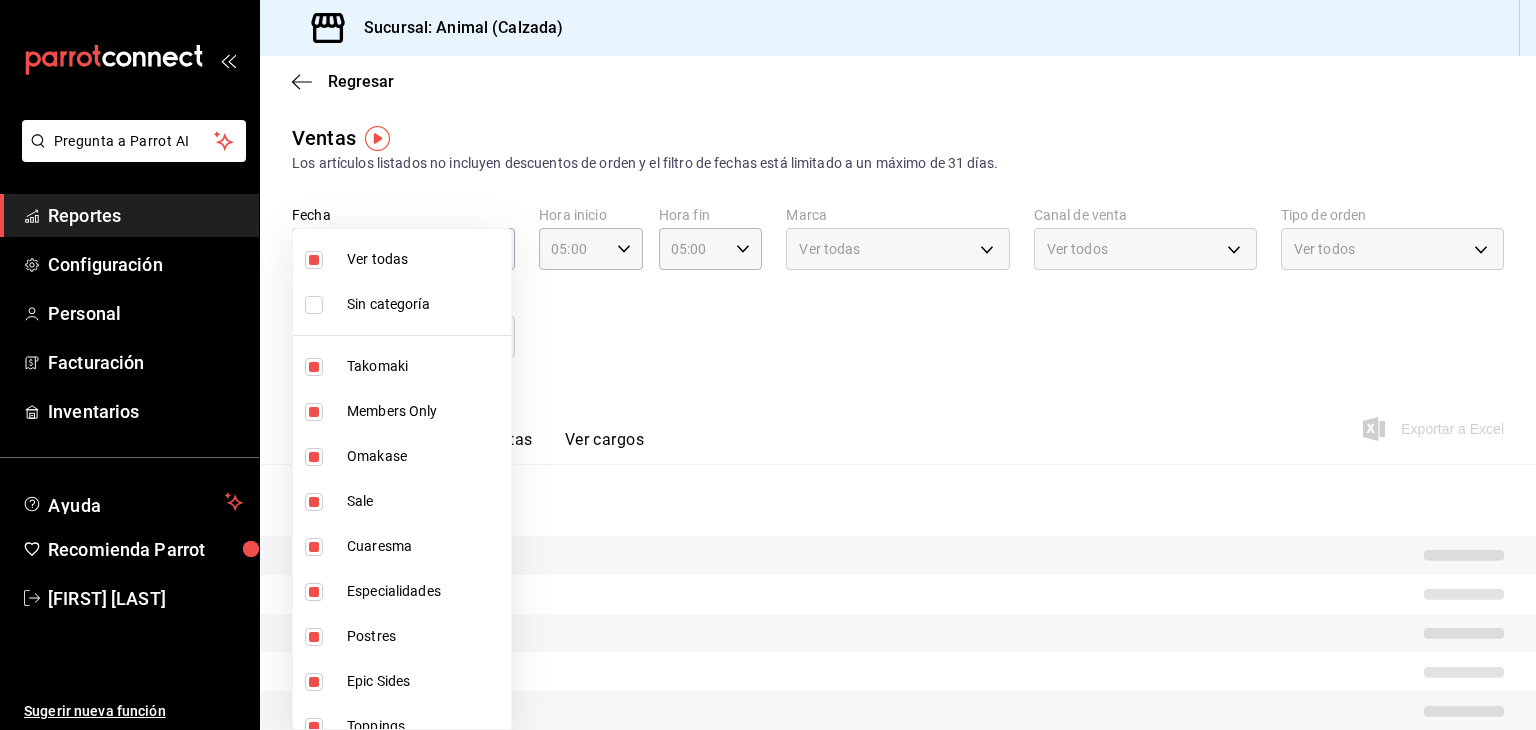 click at bounding box center [768, 365] 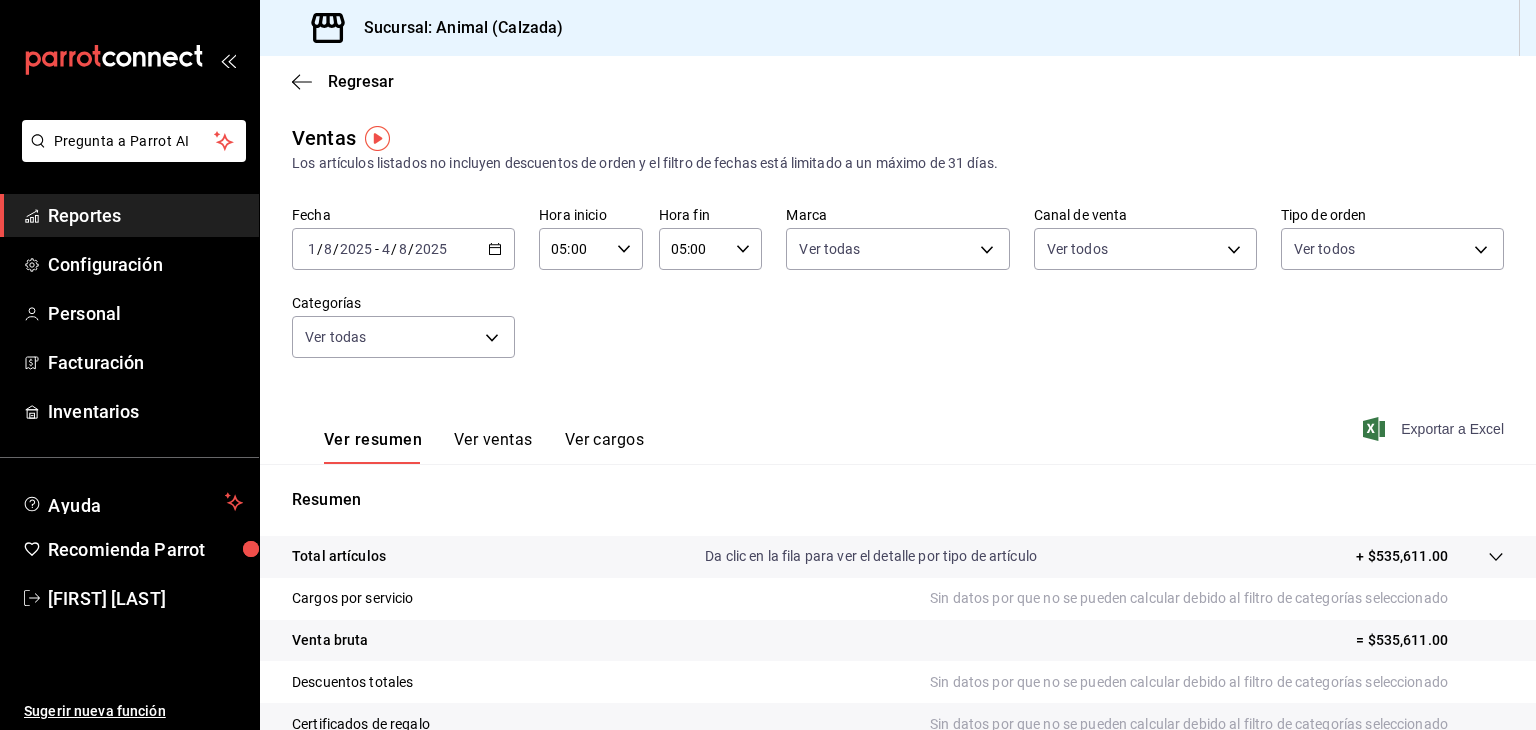 click 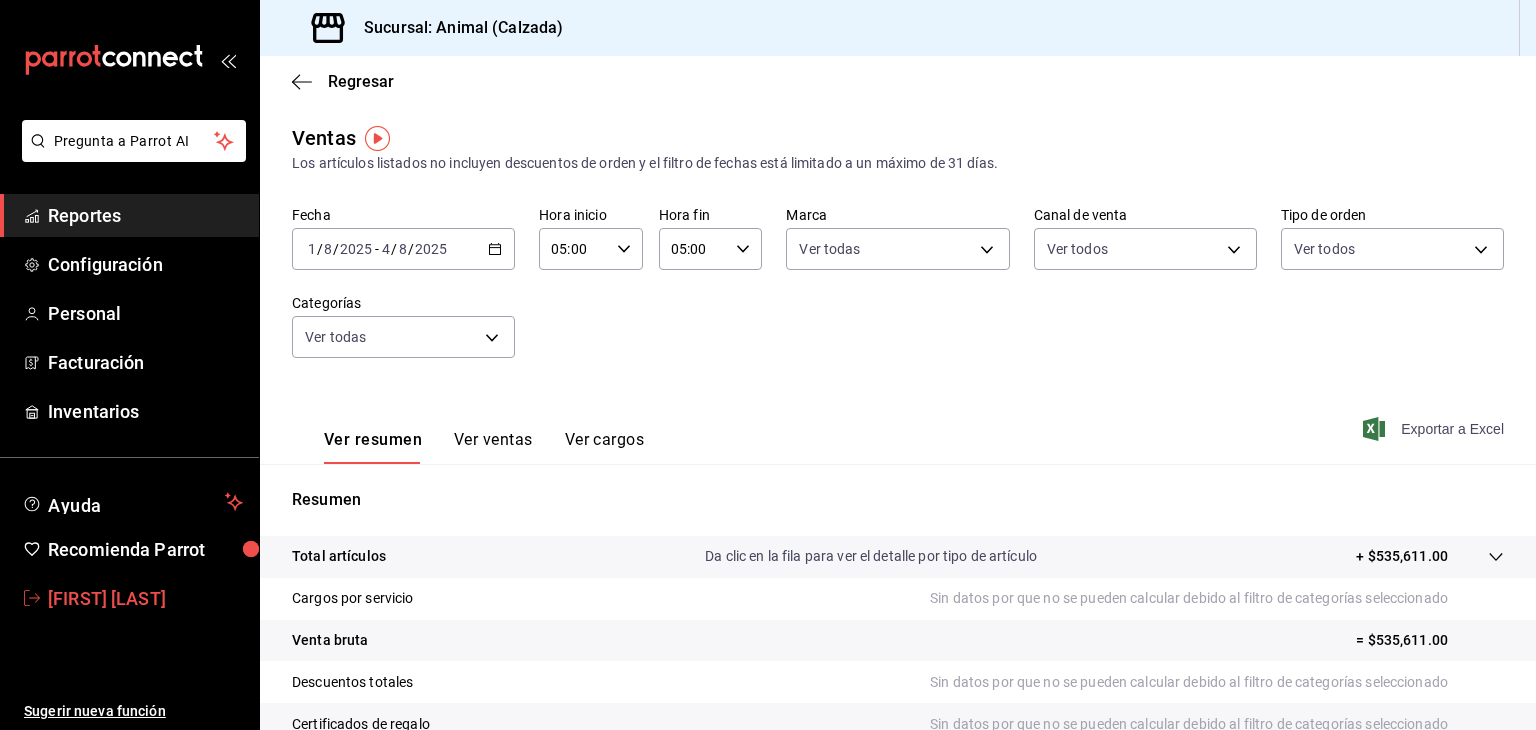 click on "[FIRST] [LAST]" at bounding box center (145, 598) 